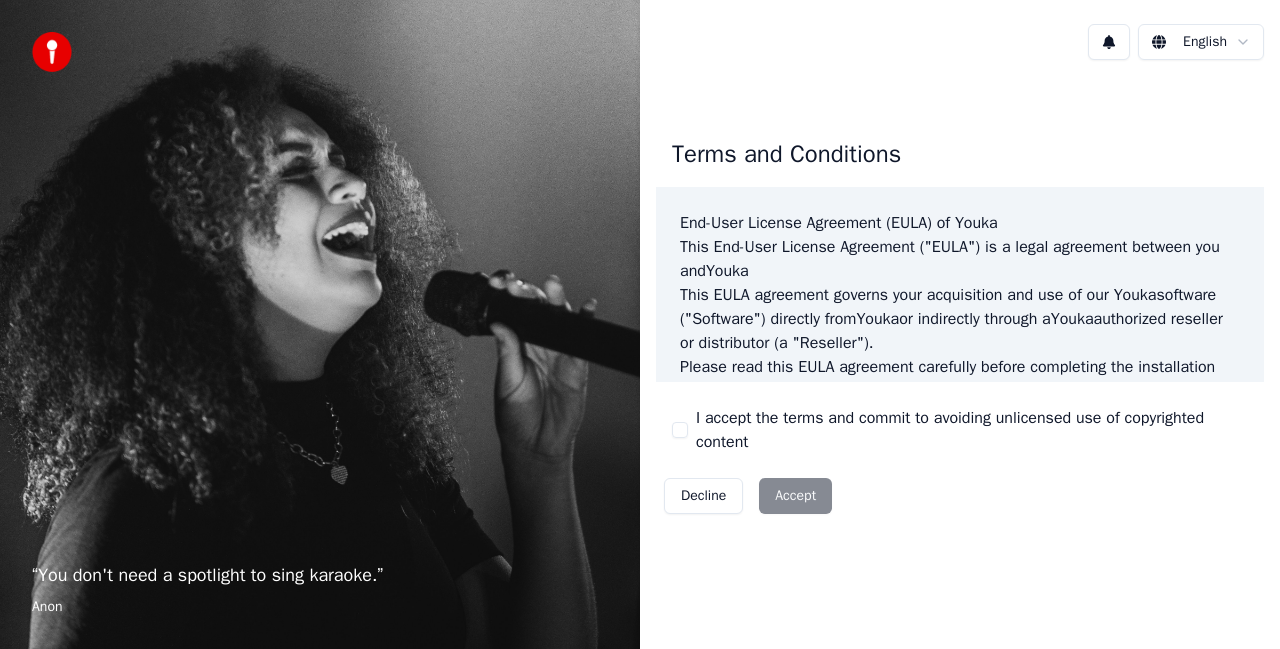 scroll, scrollTop: 0, scrollLeft: 0, axis: both 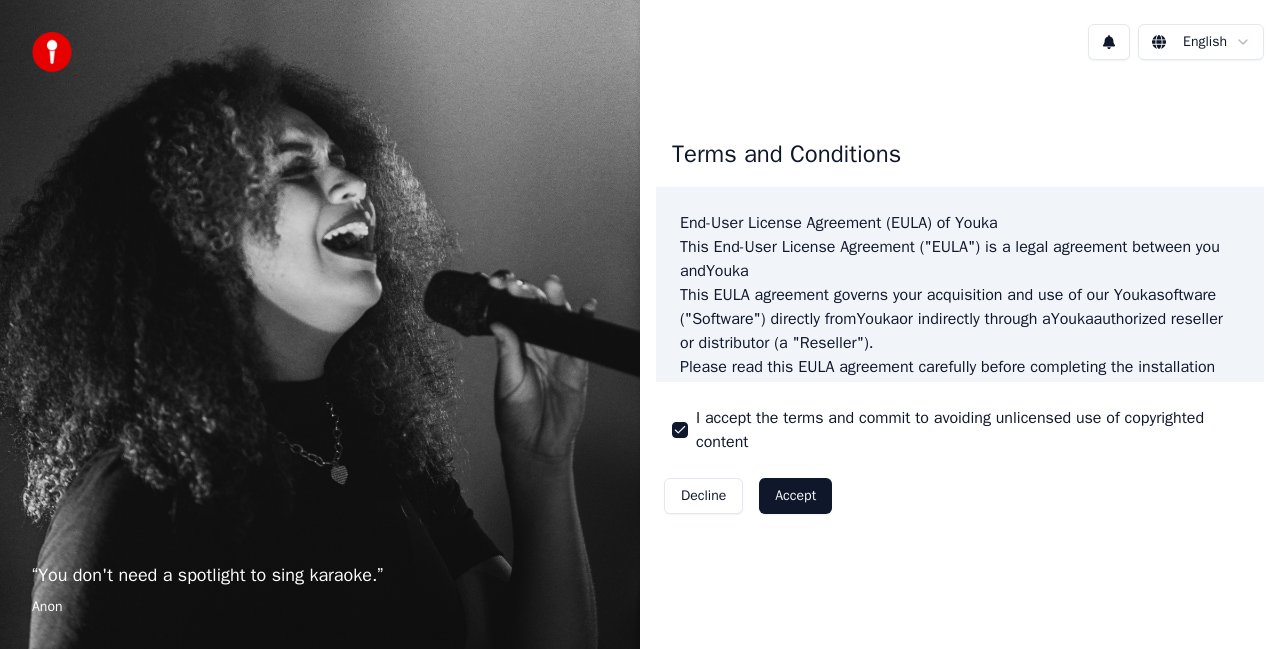 click on "Accept" at bounding box center (795, 496) 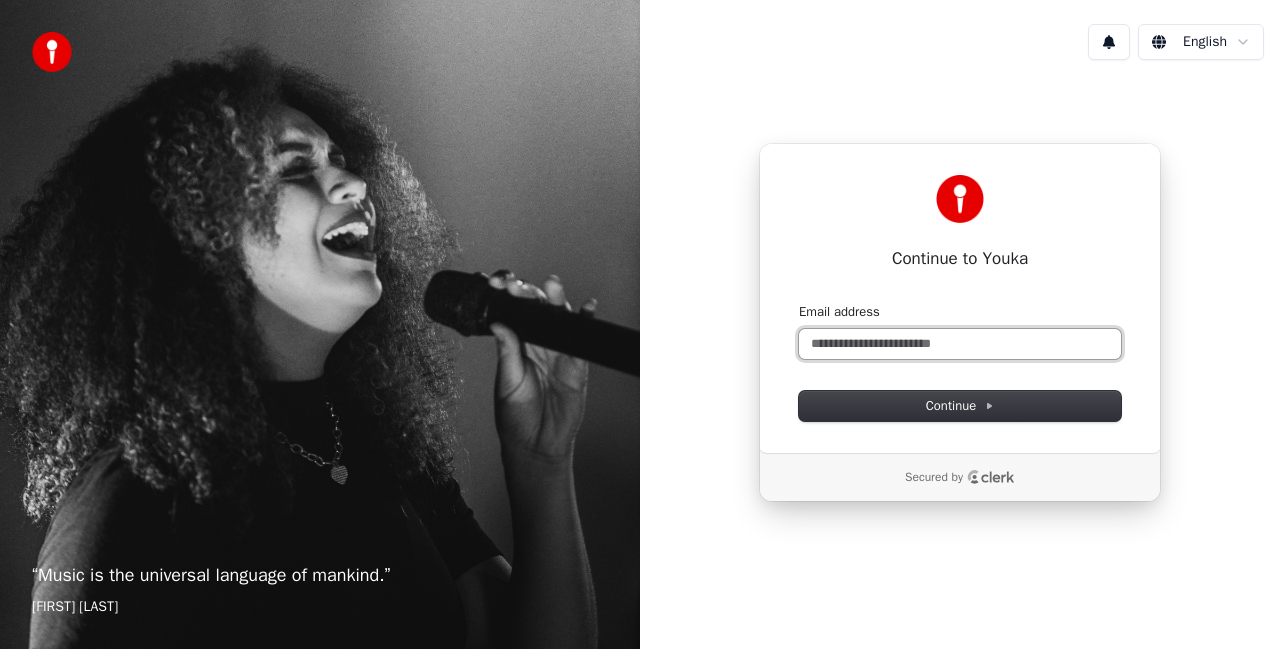 click on "Email address" at bounding box center (960, 344) 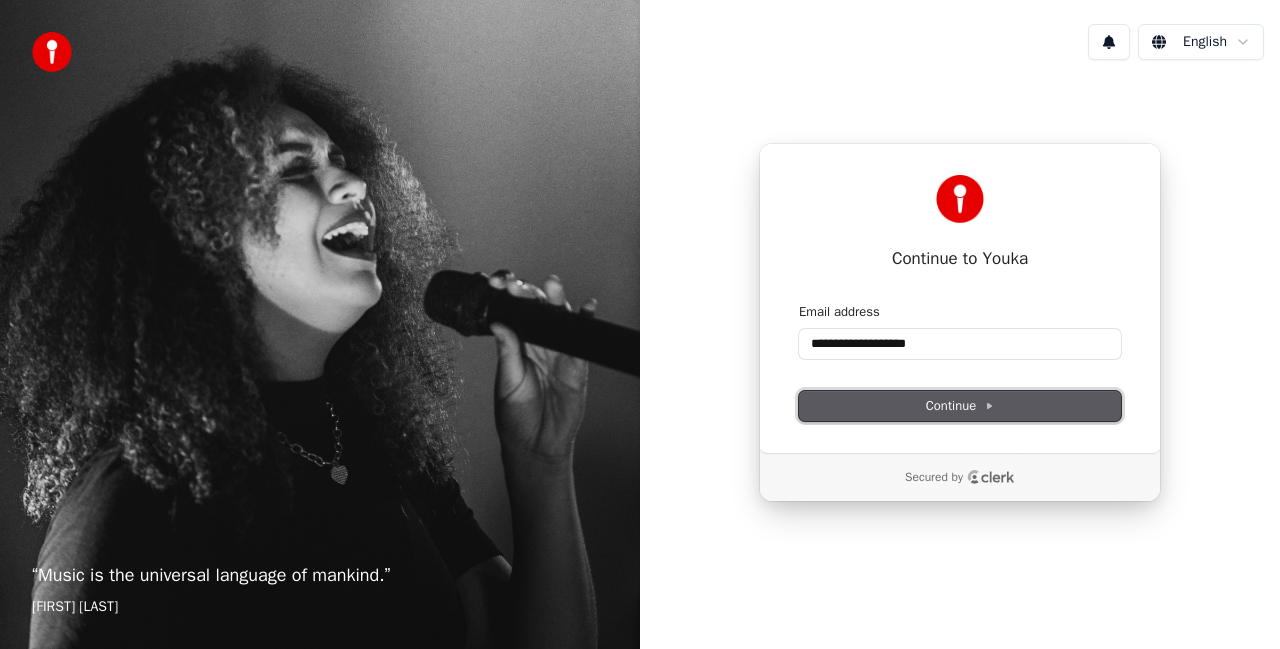 click on "Continue" at bounding box center (960, 406) 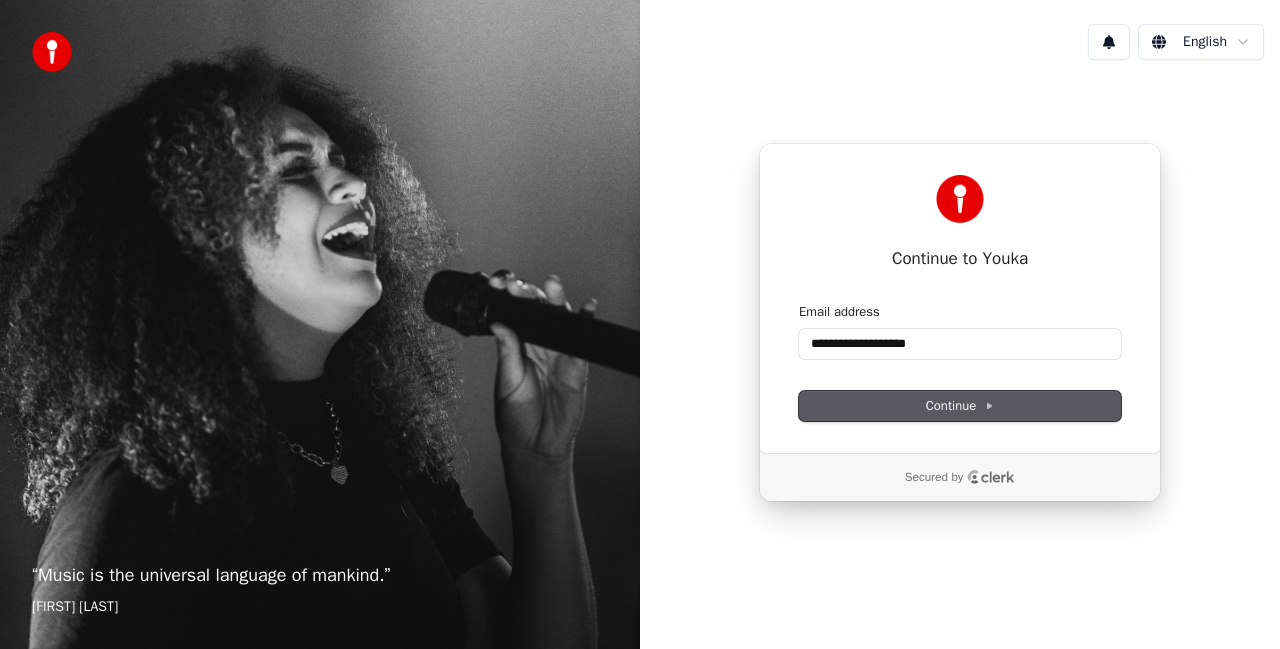 type on "**********" 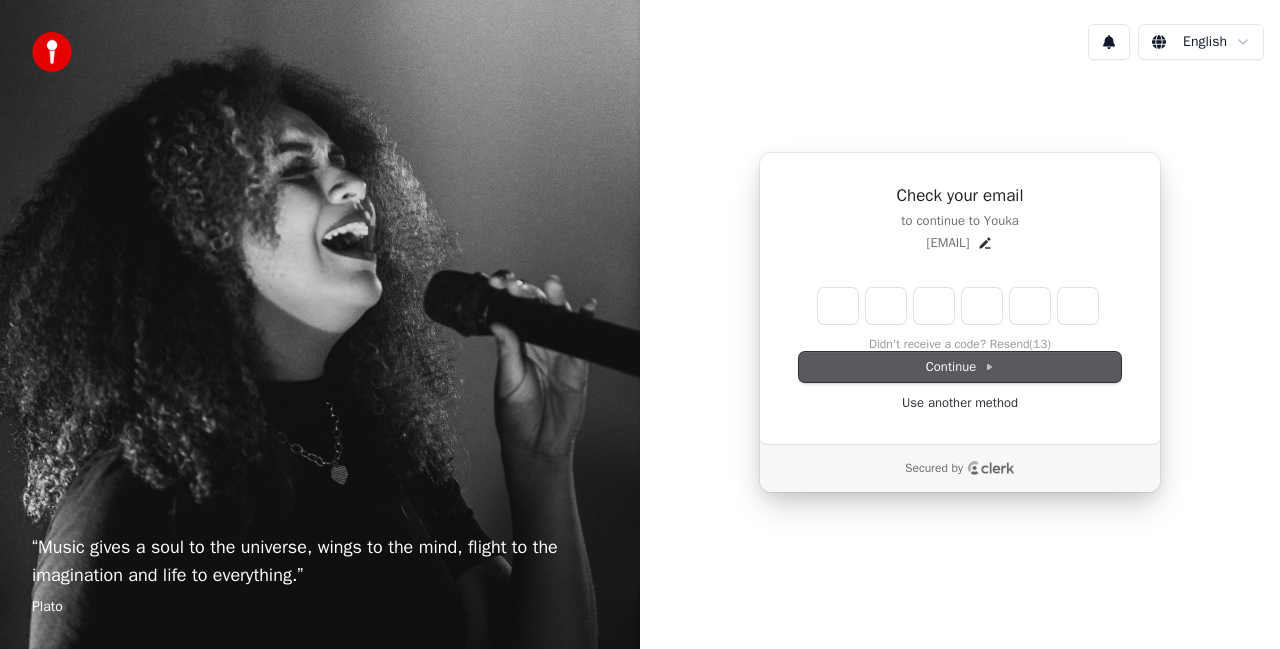 type on "*" 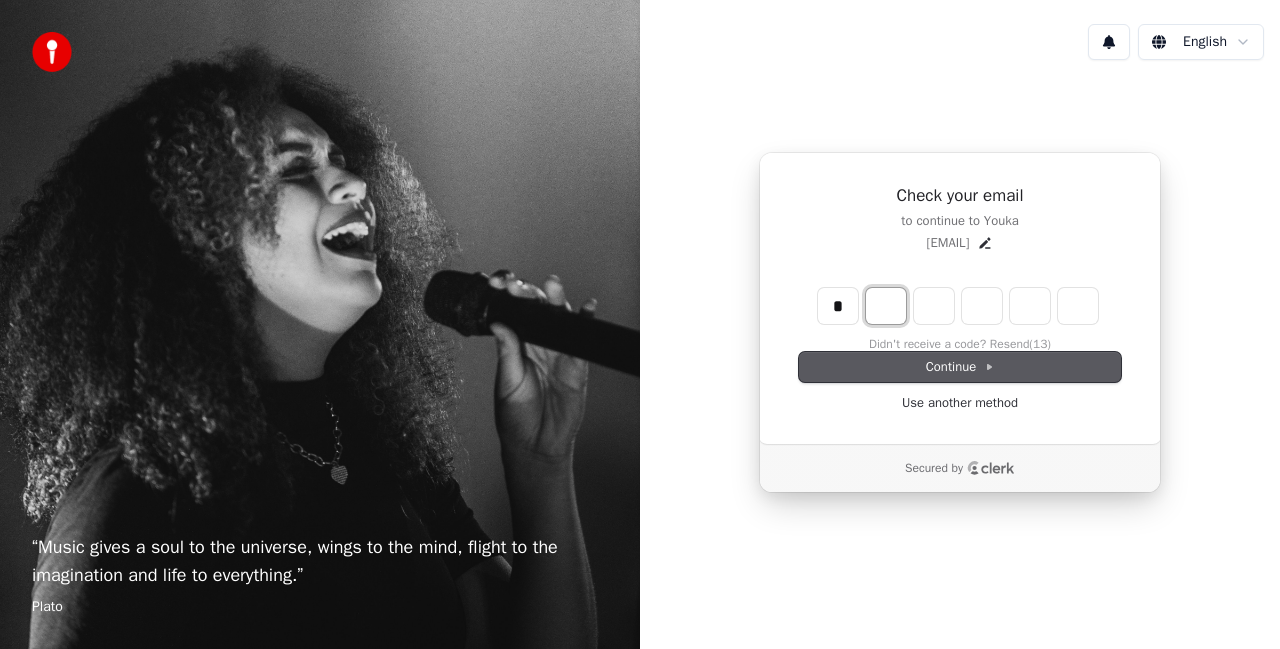 type on "*" 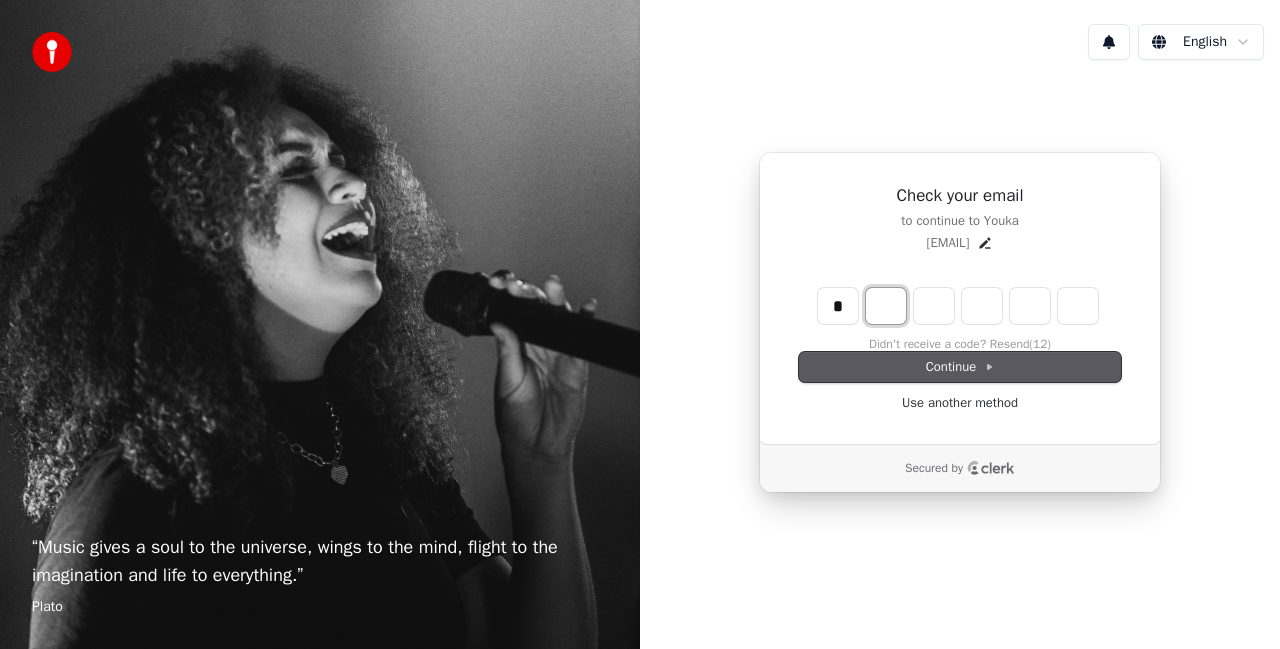 type on "*" 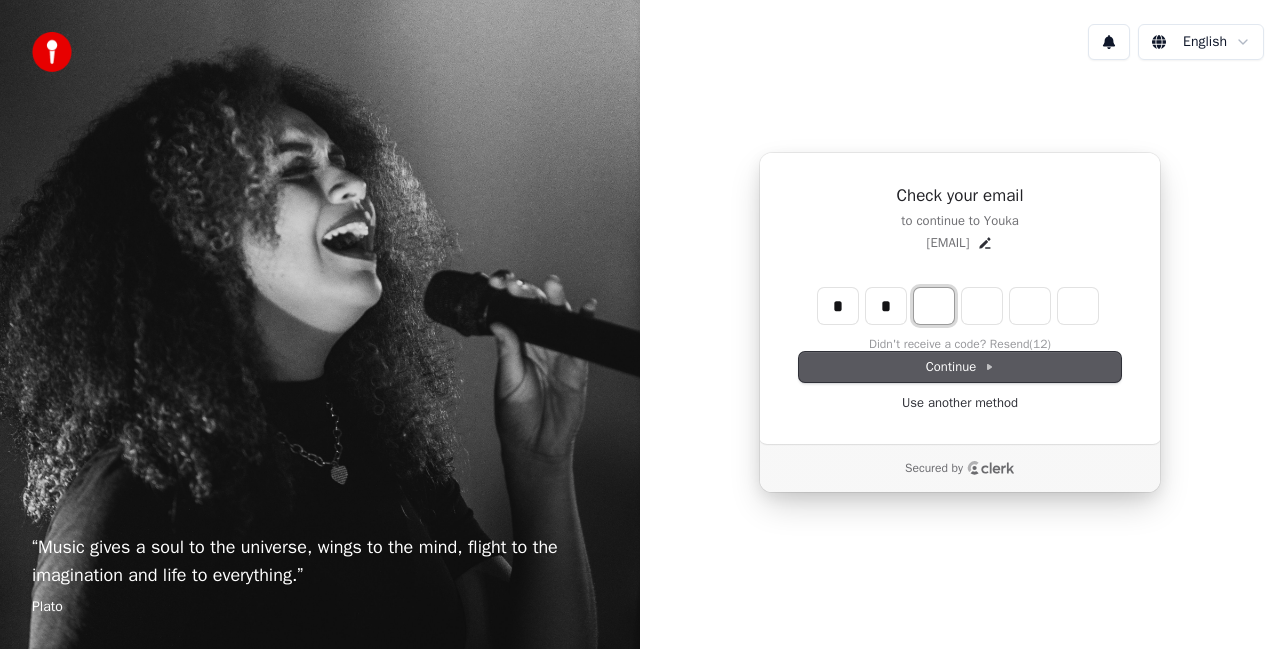 type on "**" 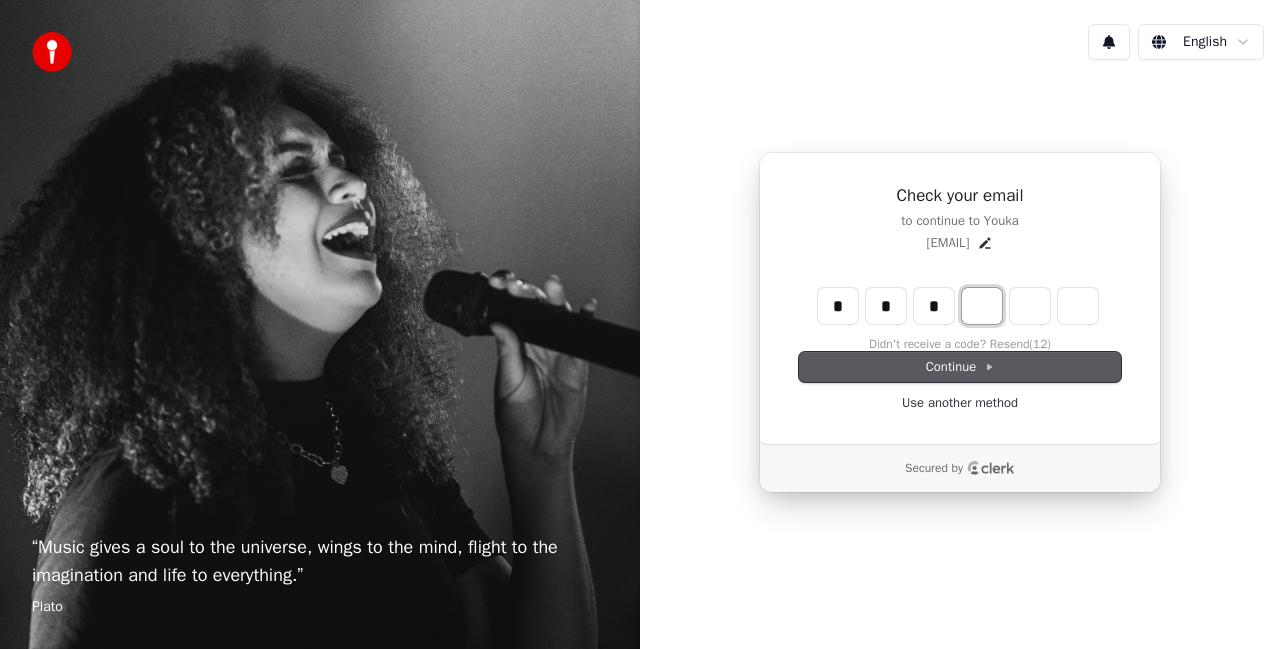 type on "***" 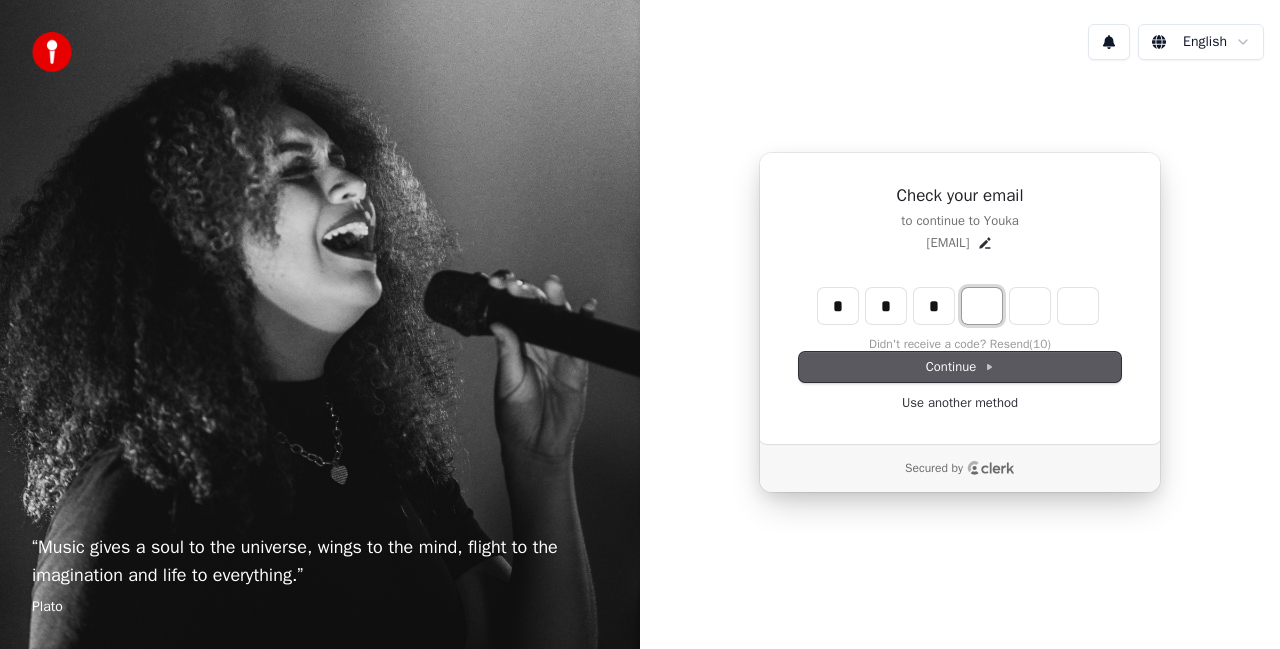 type on "*" 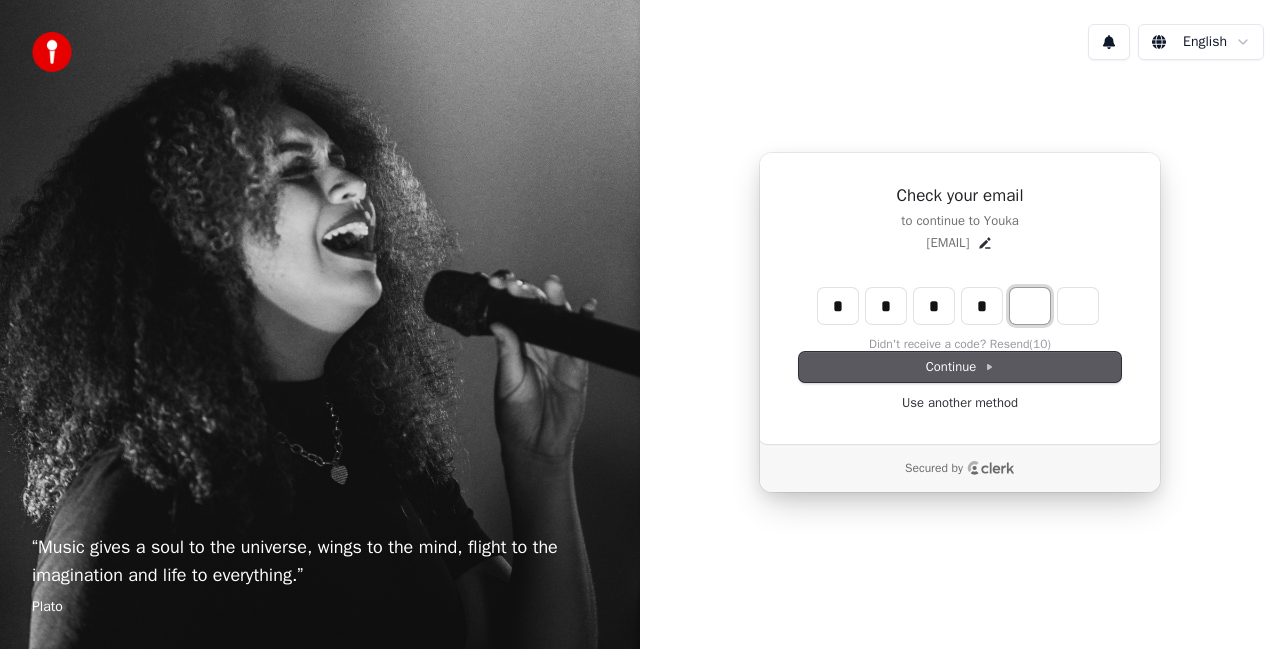type on "****" 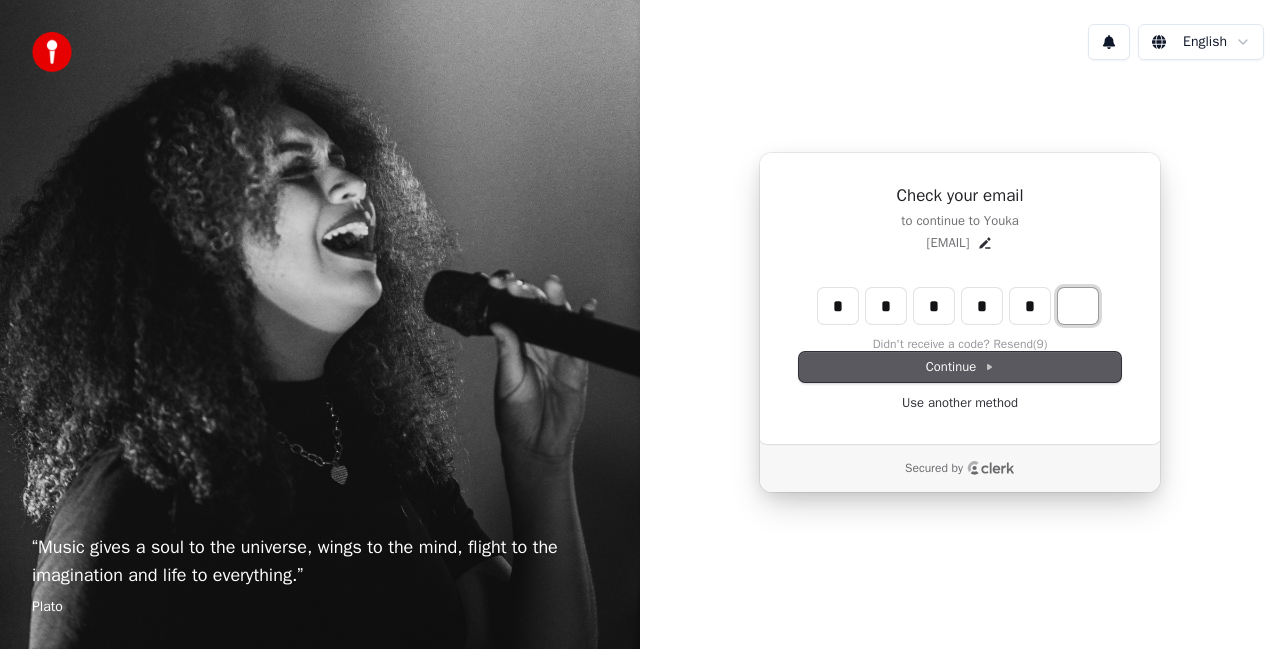 type on "******" 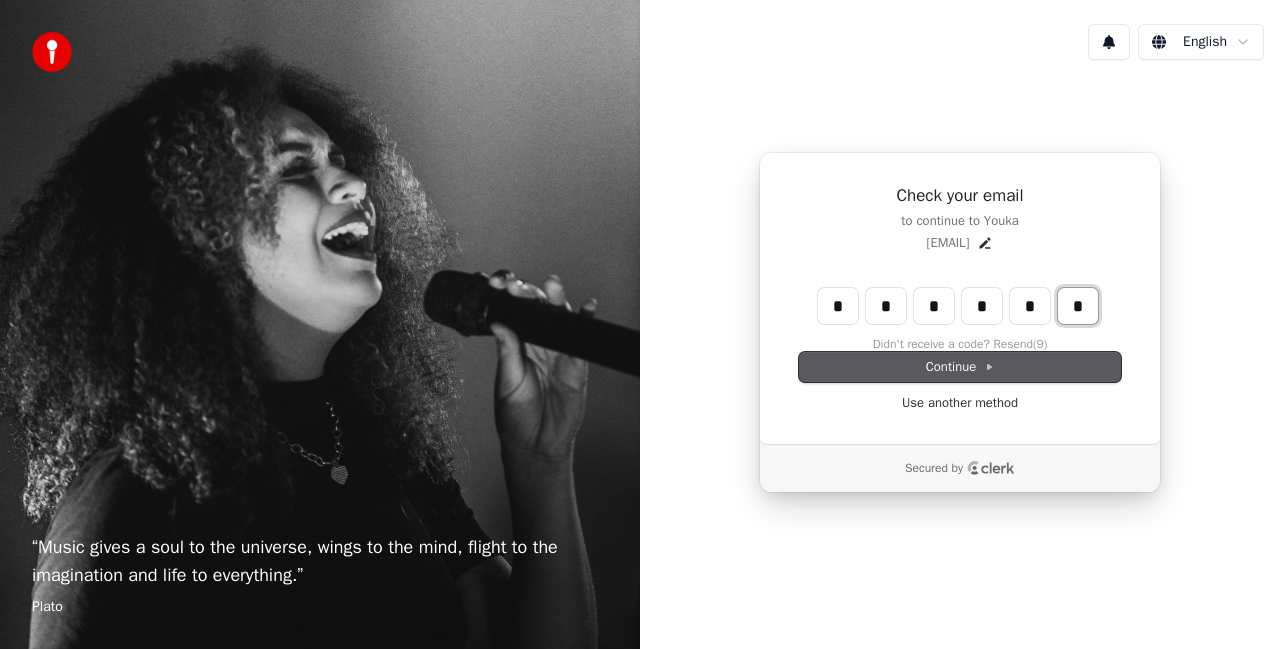 type on "*" 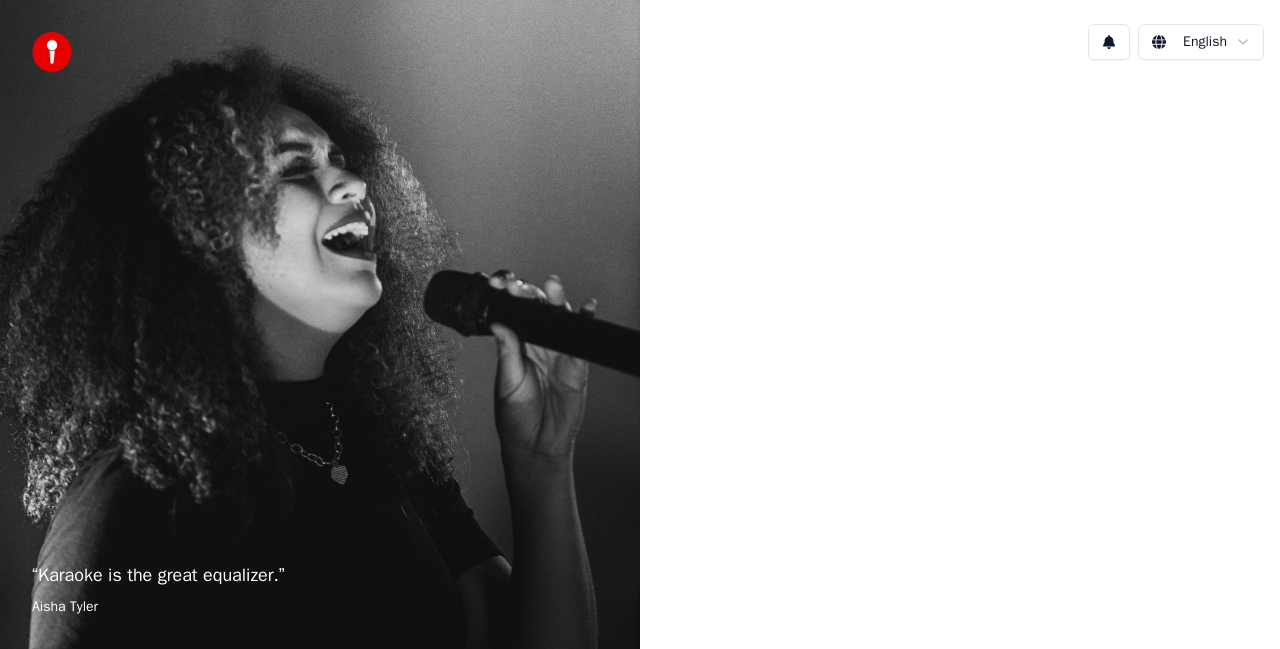 scroll, scrollTop: 0, scrollLeft: 0, axis: both 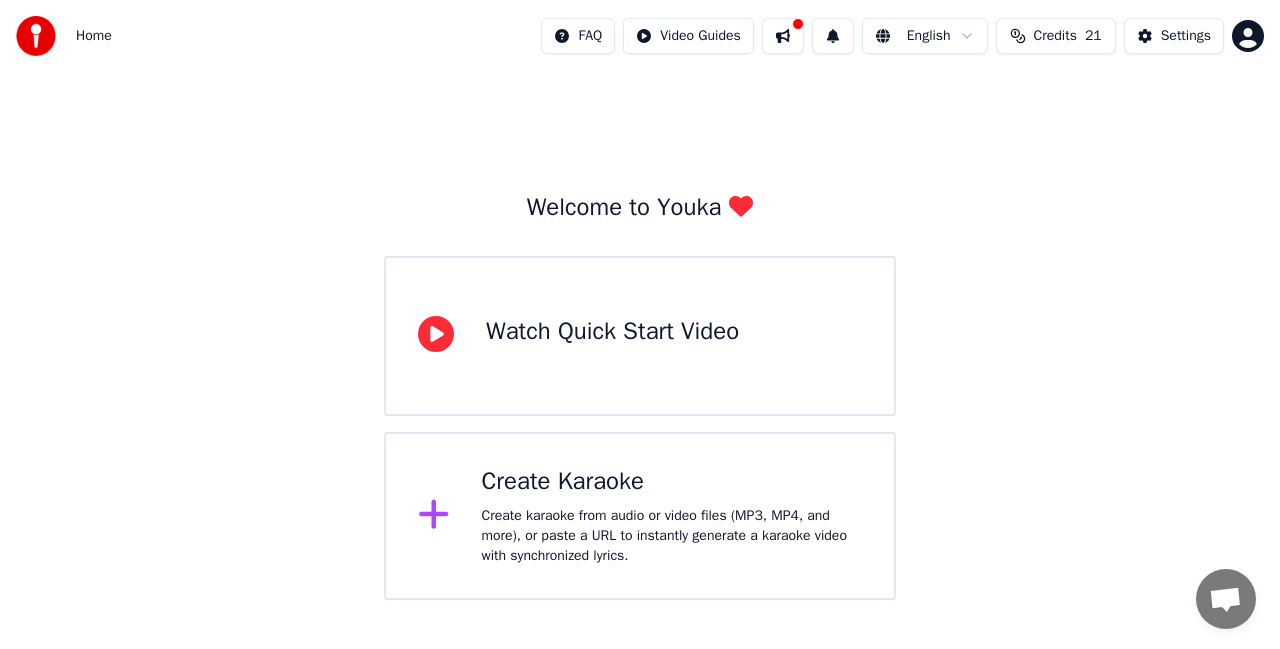 click on "Create karaoke from audio or video files (MP3, MP4, and more), or paste a URL to instantly generate a karaoke video with synchronized lyrics." at bounding box center [672, 536] 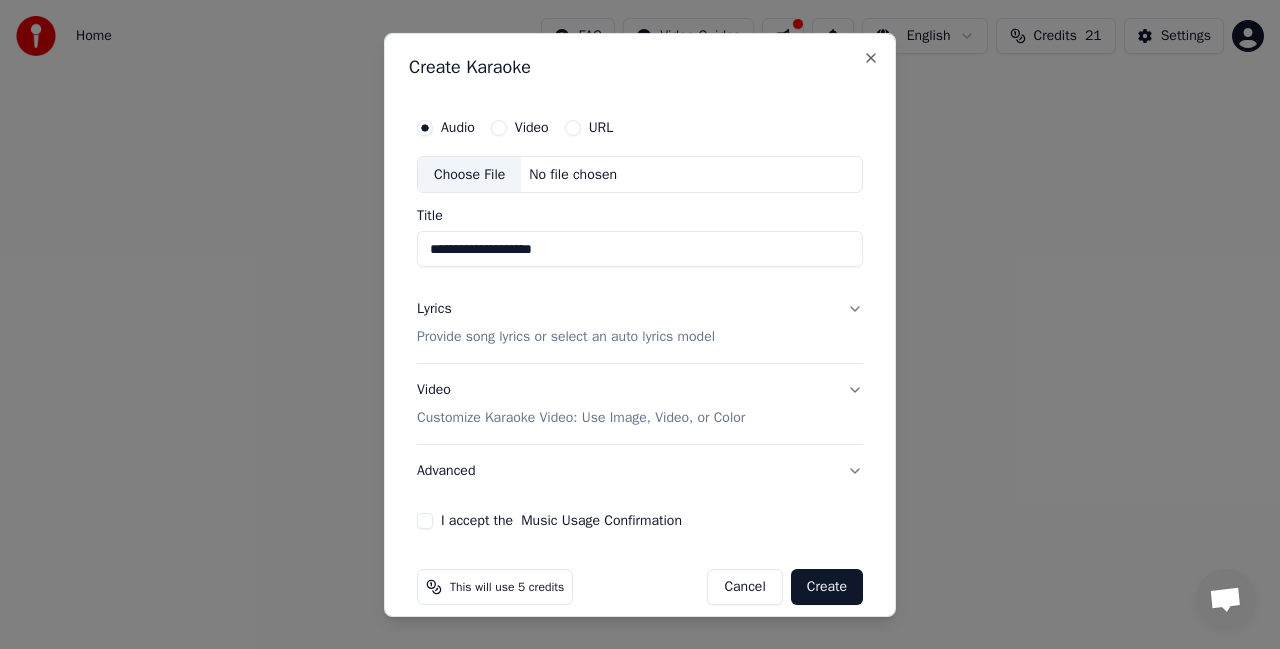 type on "**********" 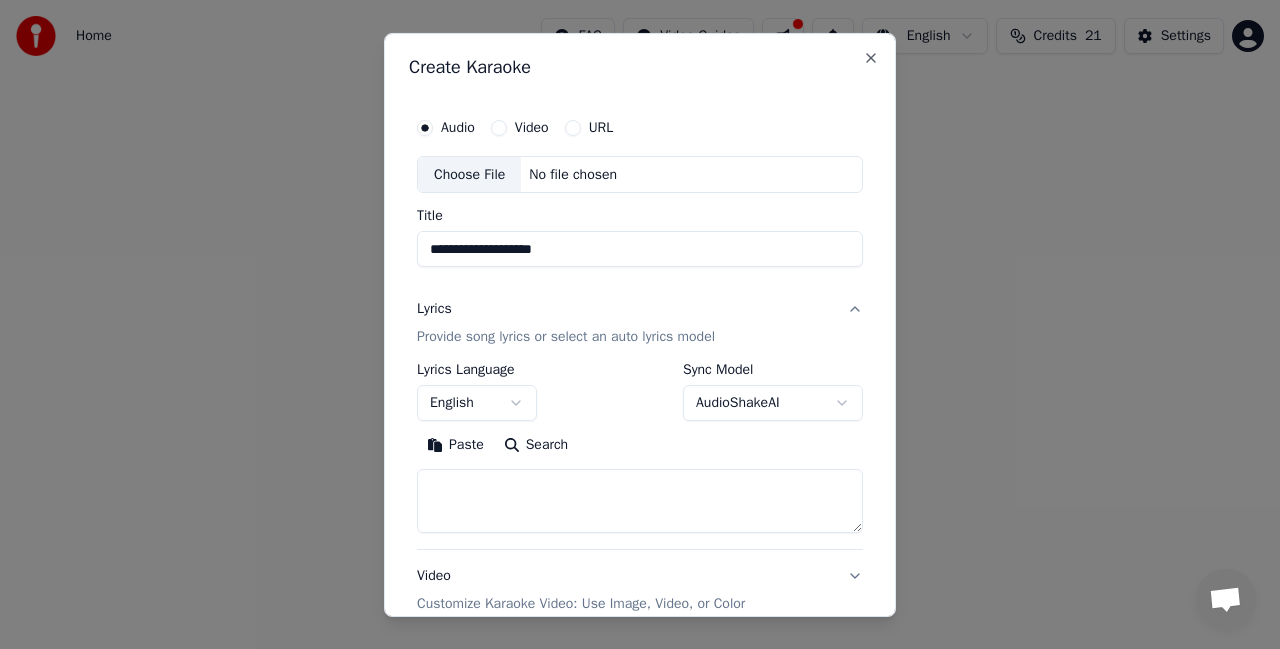 click at bounding box center (640, 501) 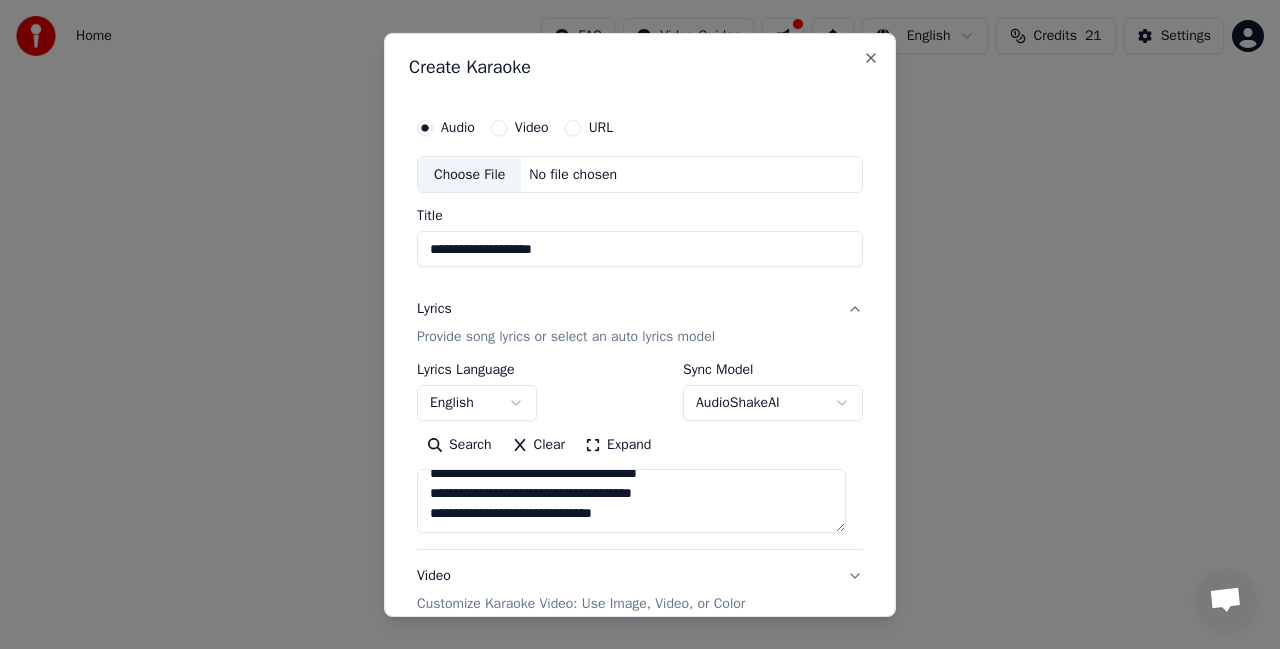 scroll, scrollTop: 314, scrollLeft: 0, axis: vertical 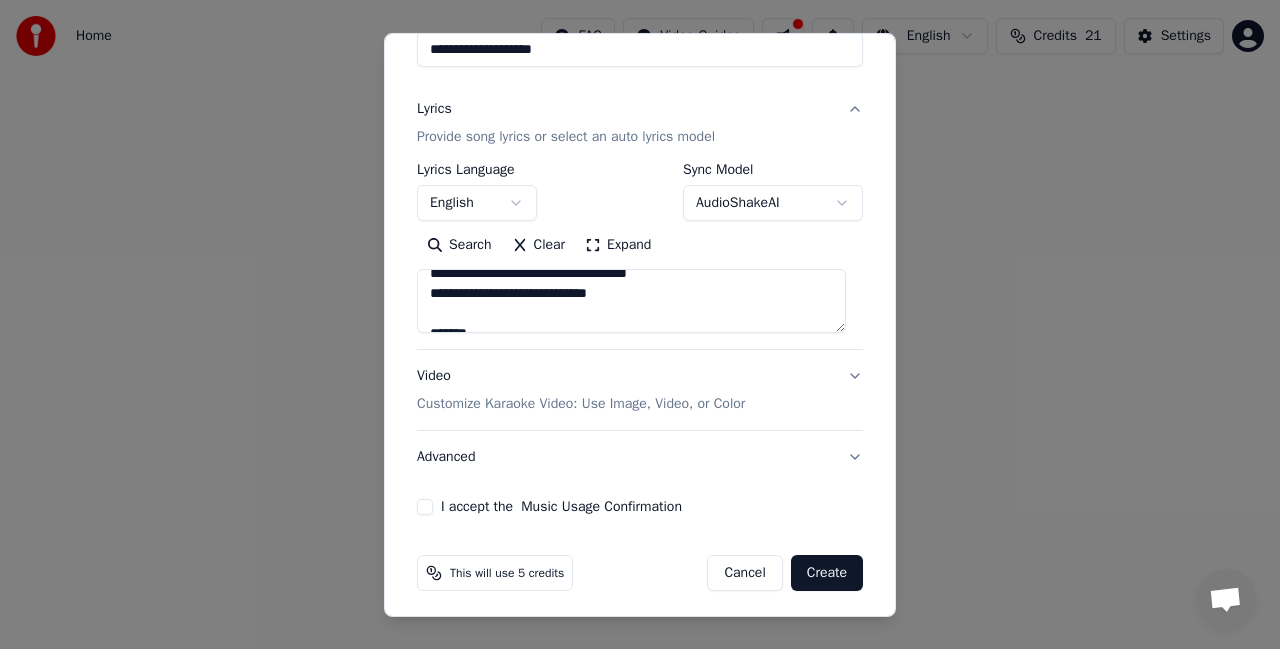 type on "**********" 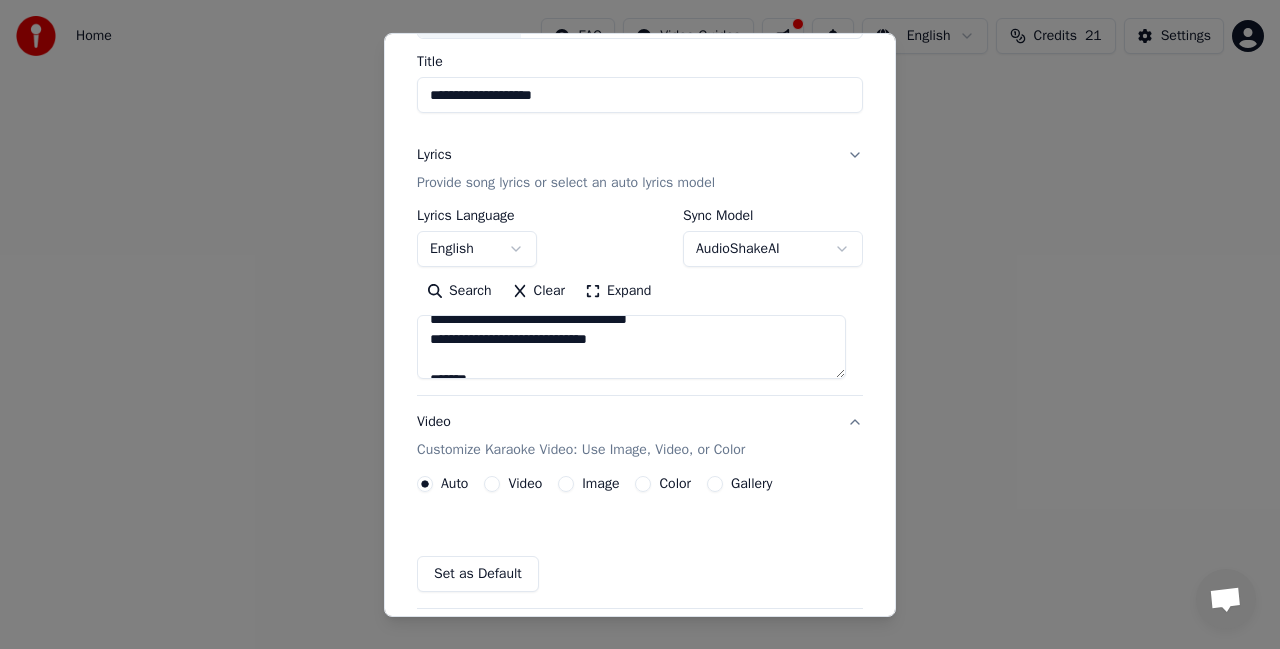 scroll, scrollTop: 154, scrollLeft: 0, axis: vertical 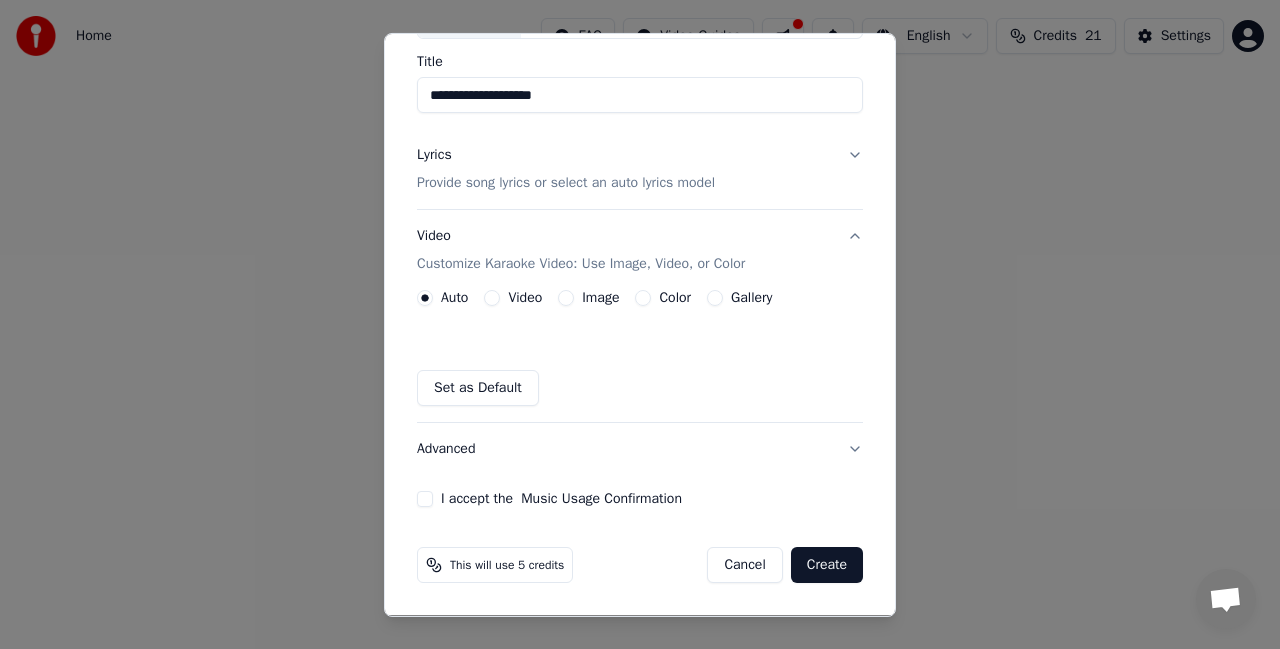 click on "Video" at bounding box center [492, 298] 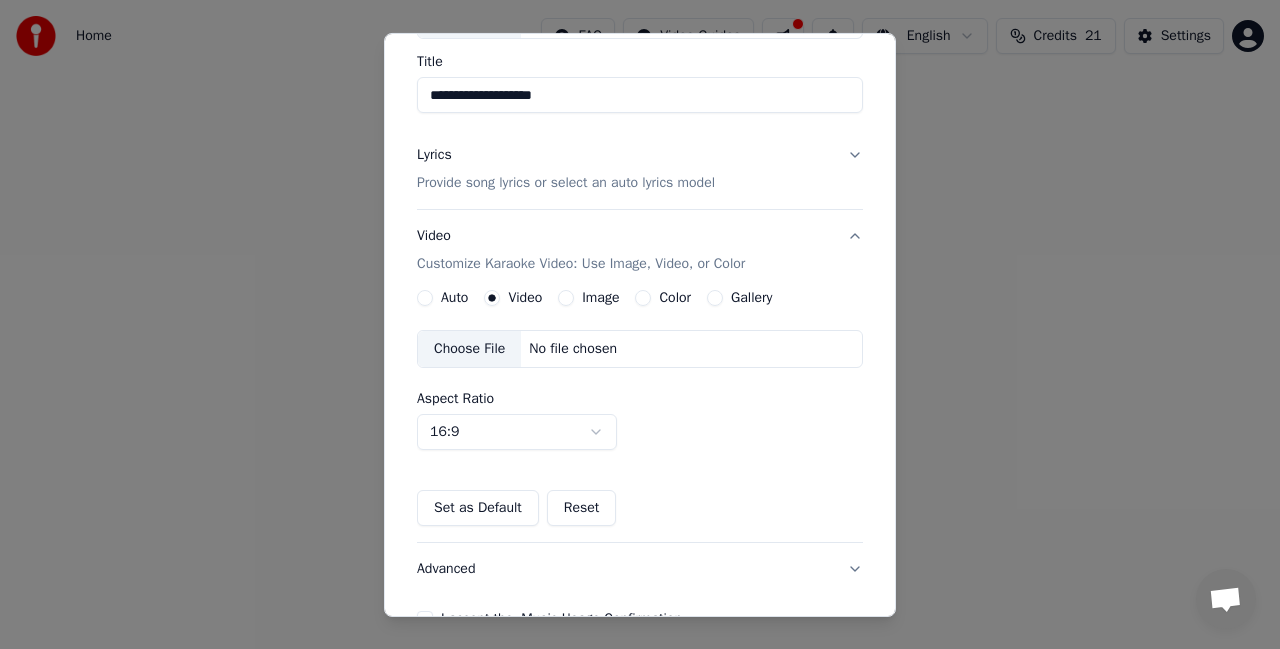 click on "Choose File" at bounding box center [469, 349] 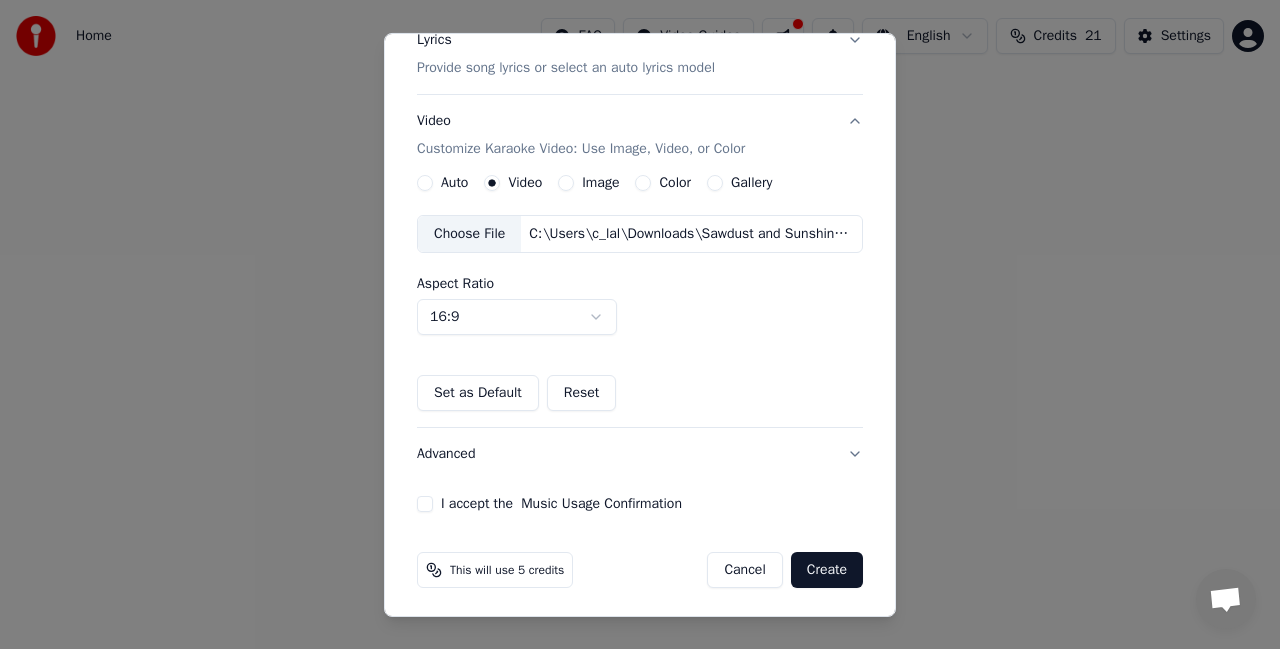 scroll, scrollTop: 273, scrollLeft: 0, axis: vertical 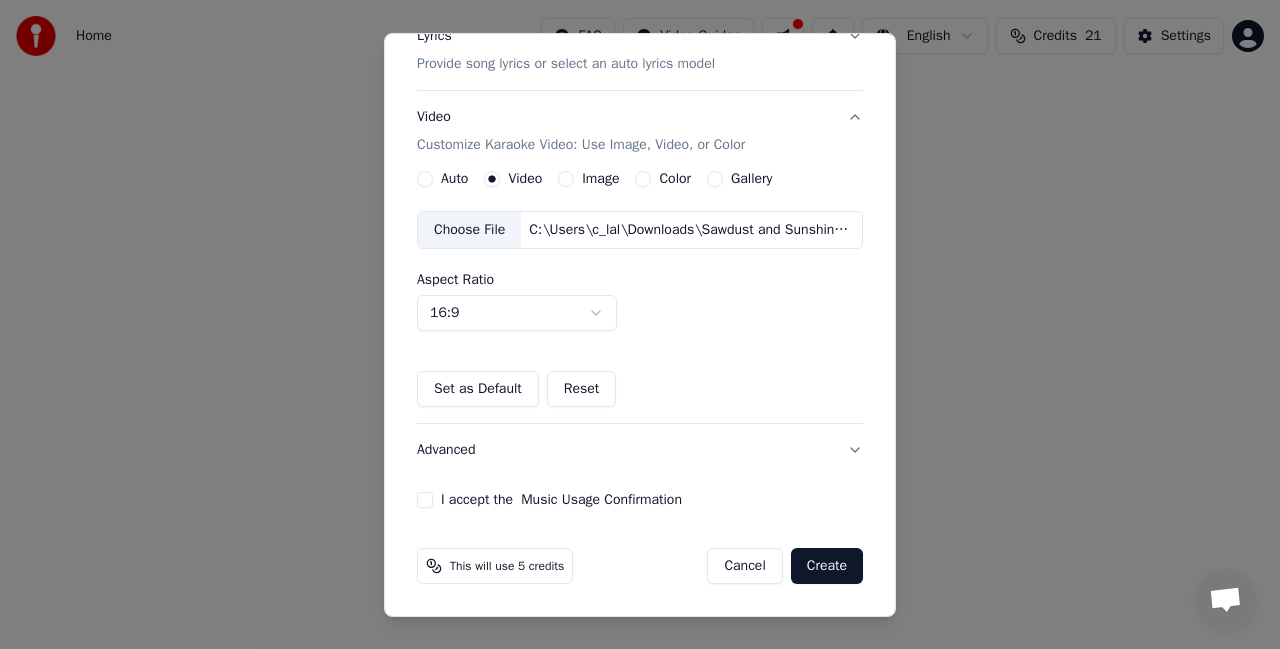 click on "I accept the   Music Usage Confirmation" at bounding box center [425, 500] 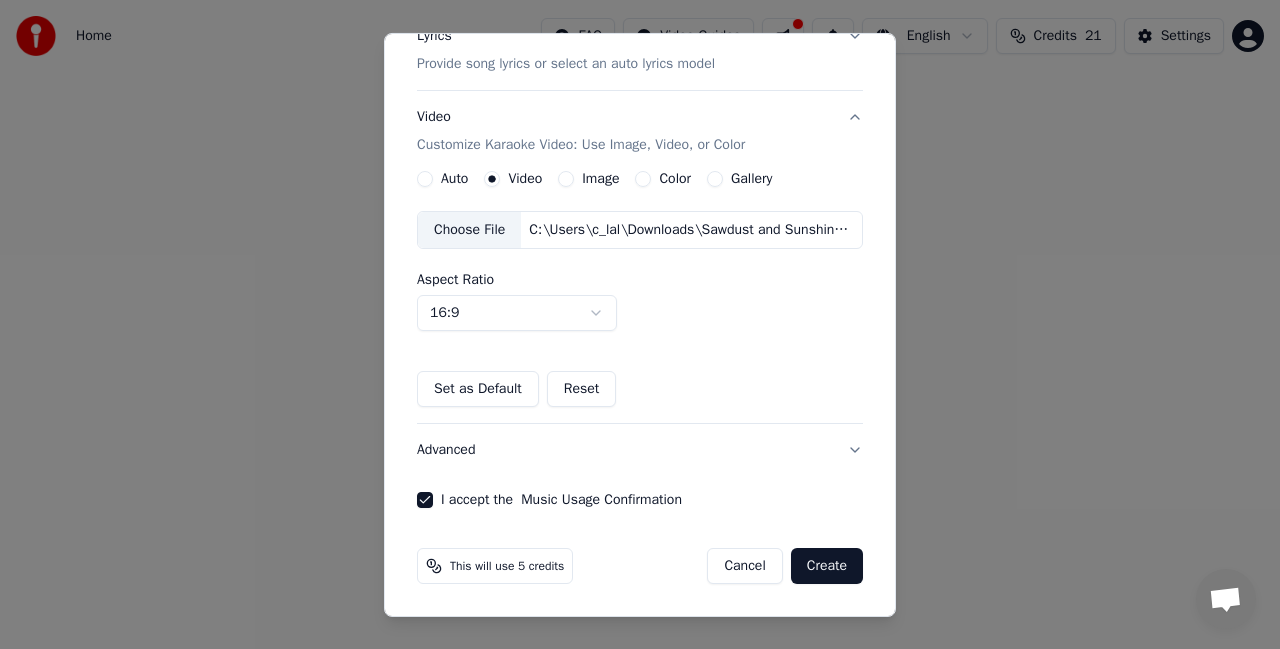 click on "Create" at bounding box center (827, 566) 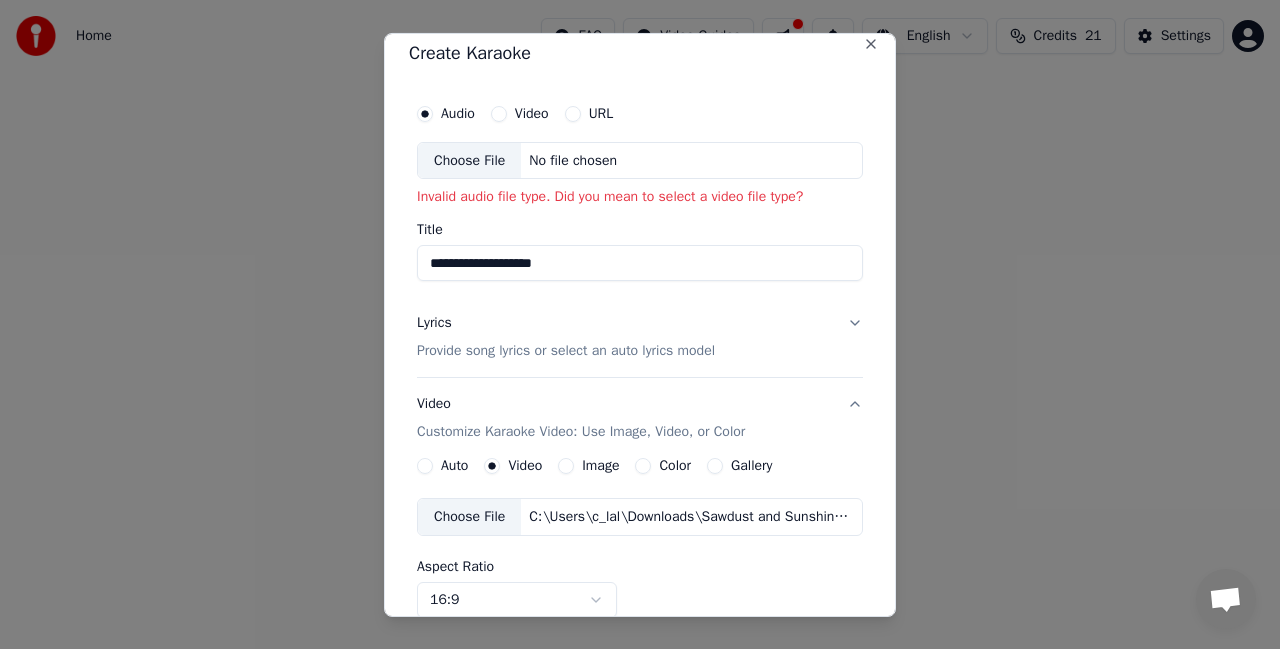 scroll, scrollTop: 1, scrollLeft: 0, axis: vertical 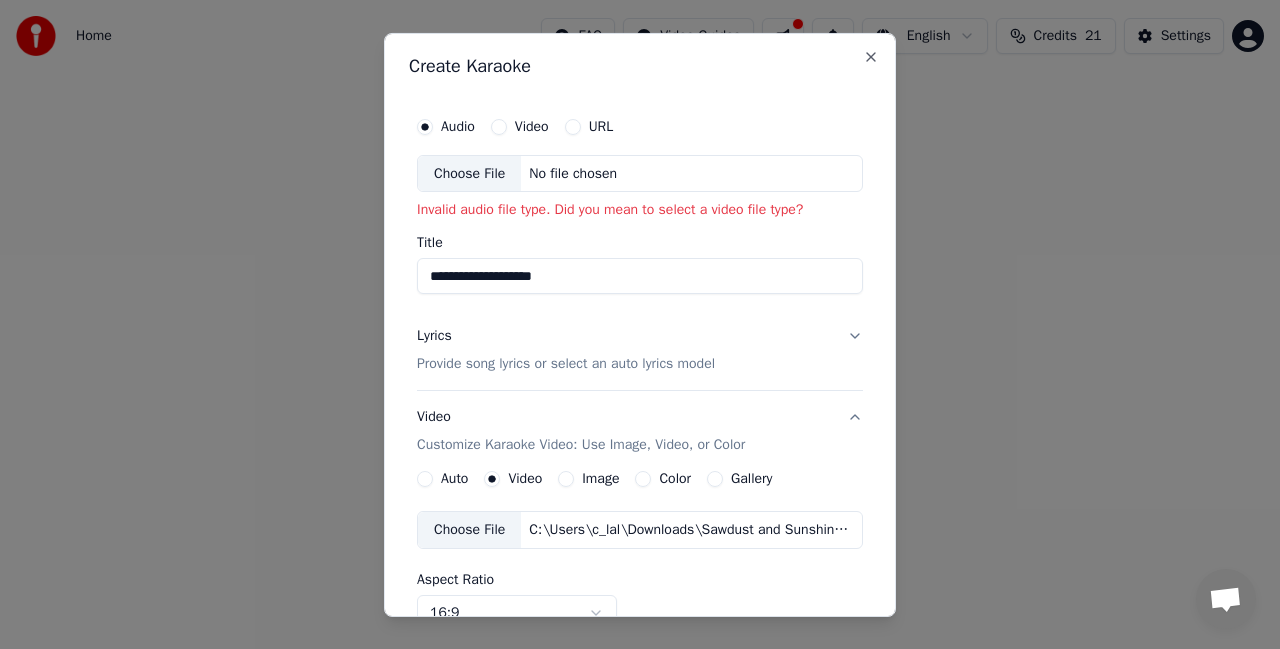 click on "Video" at bounding box center (499, 126) 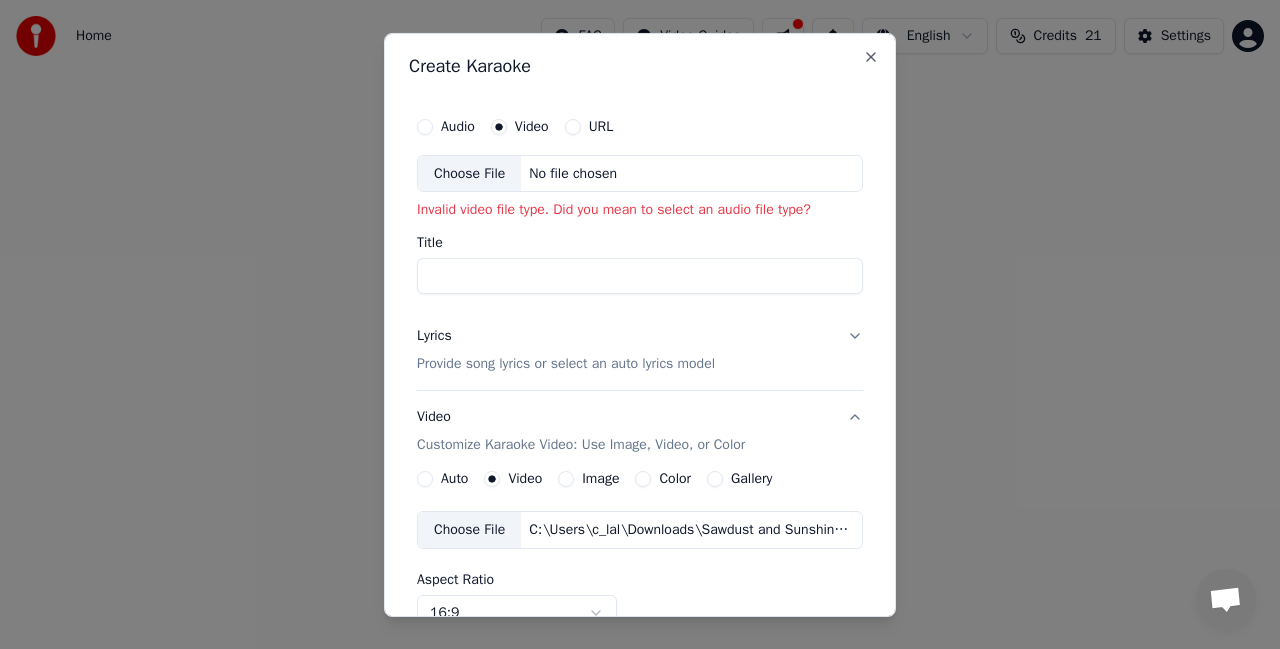 click on "Title" at bounding box center [640, 276] 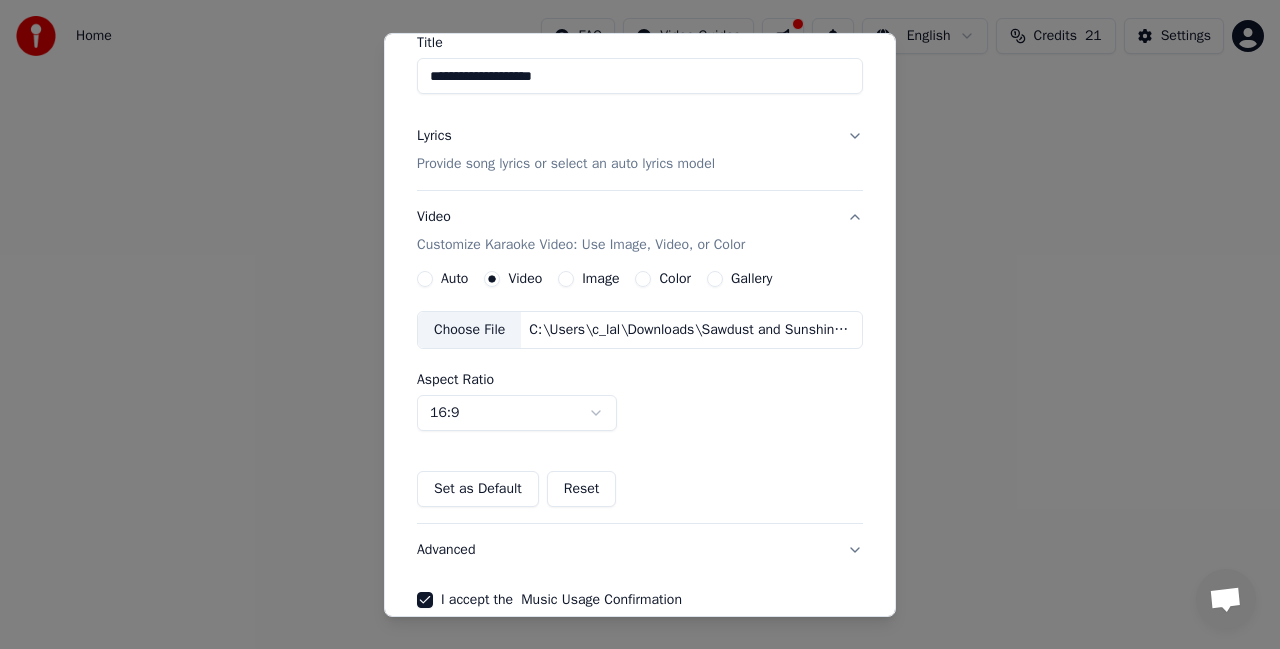 scroll, scrollTop: 301, scrollLeft: 0, axis: vertical 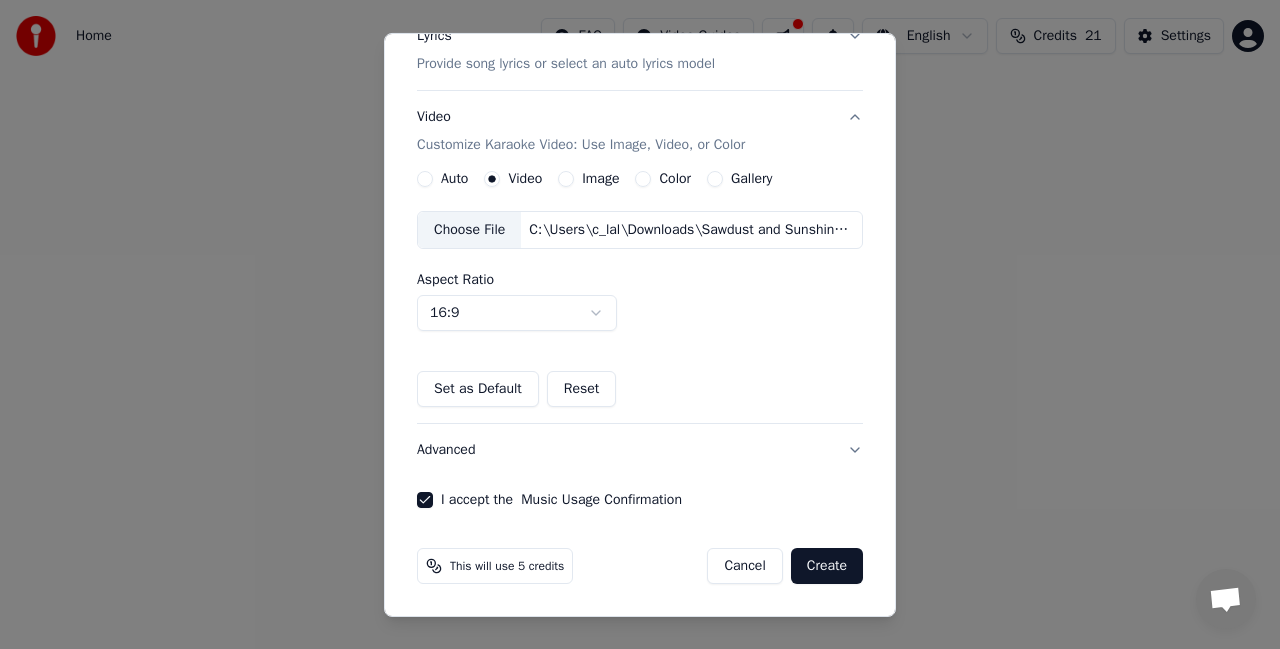 type on "**********" 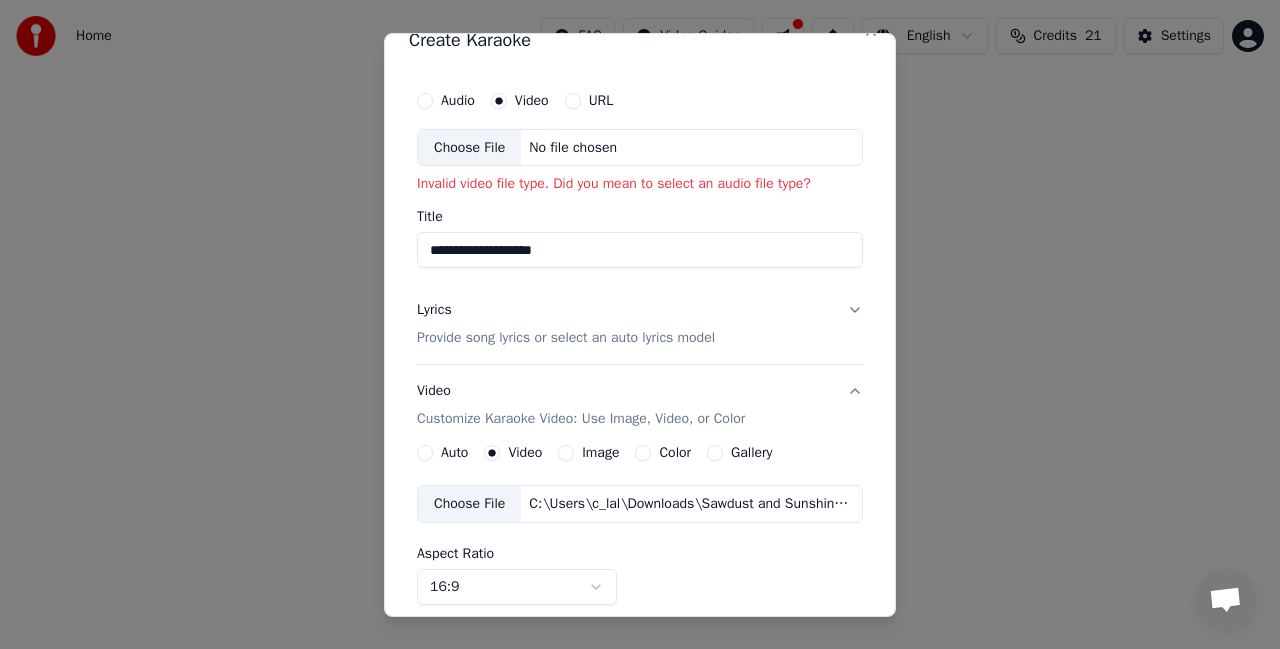 scroll, scrollTop: 24, scrollLeft: 0, axis: vertical 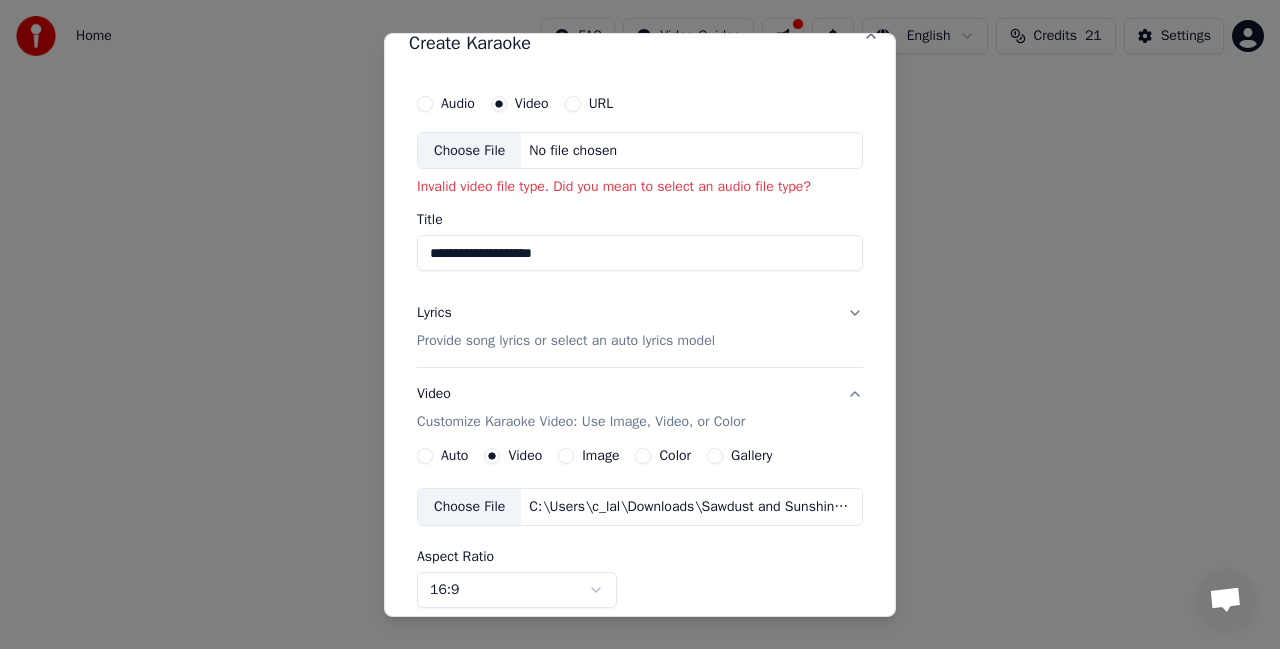 click on "Audio" at bounding box center (425, 103) 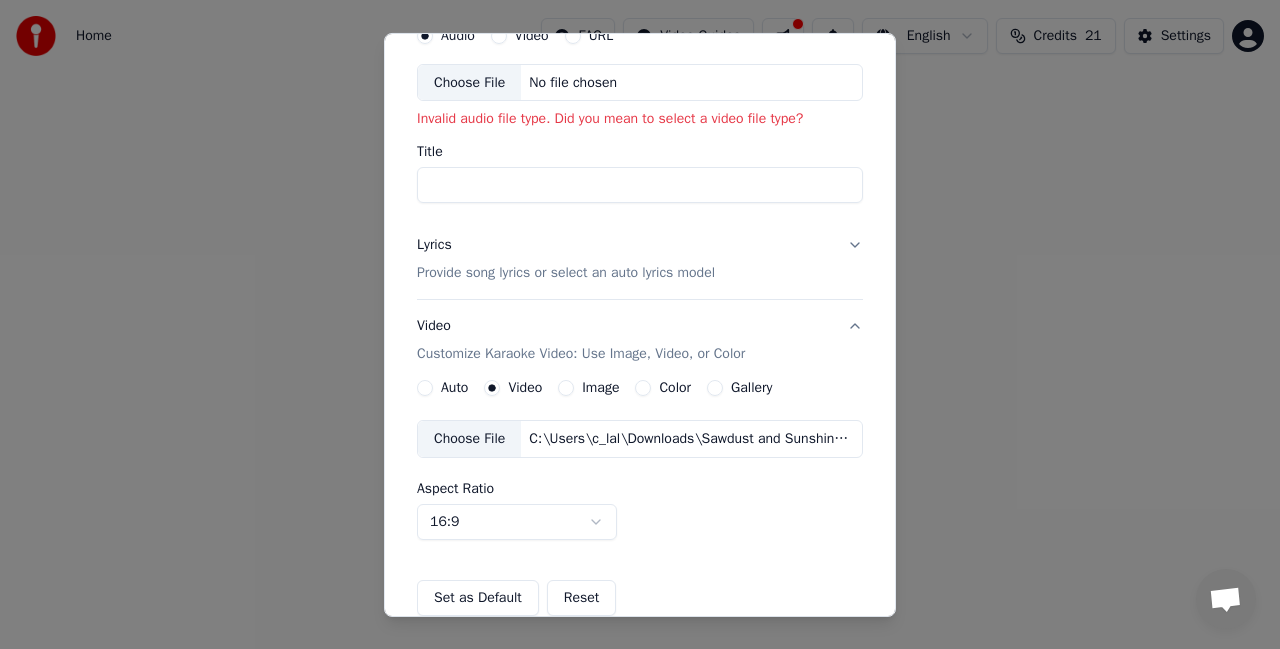 scroll, scrollTop: 124, scrollLeft: 0, axis: vertical 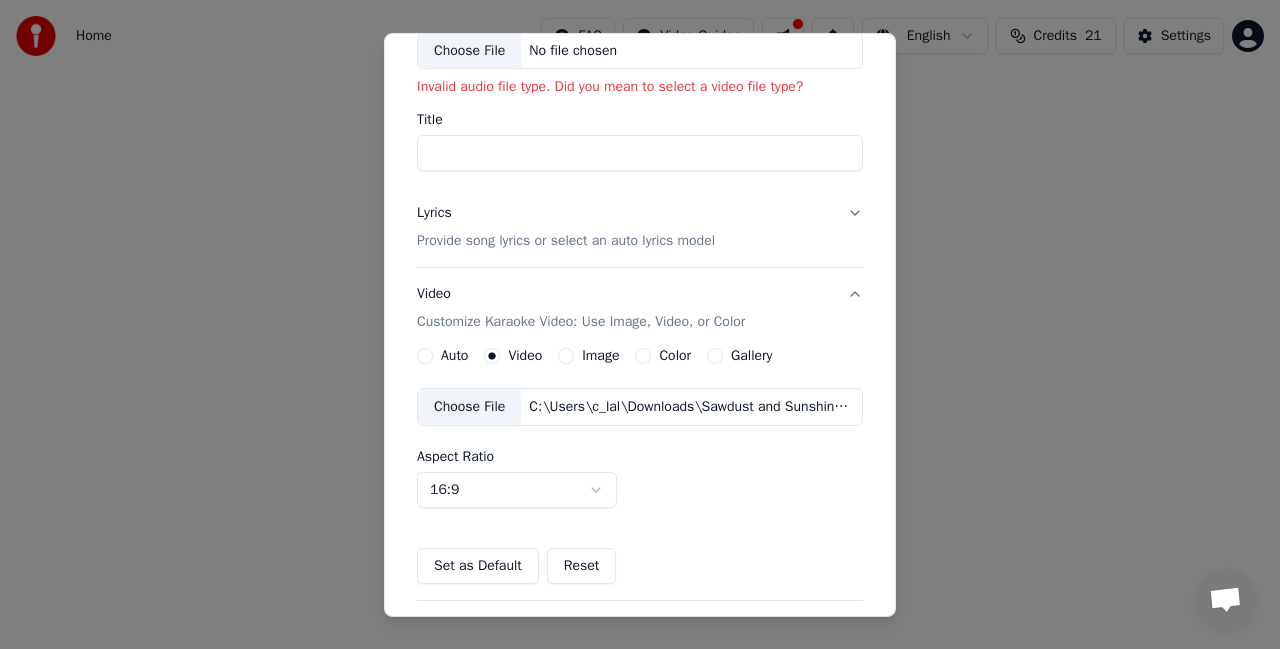 click on "Auto" at bounding box center (425, 356) 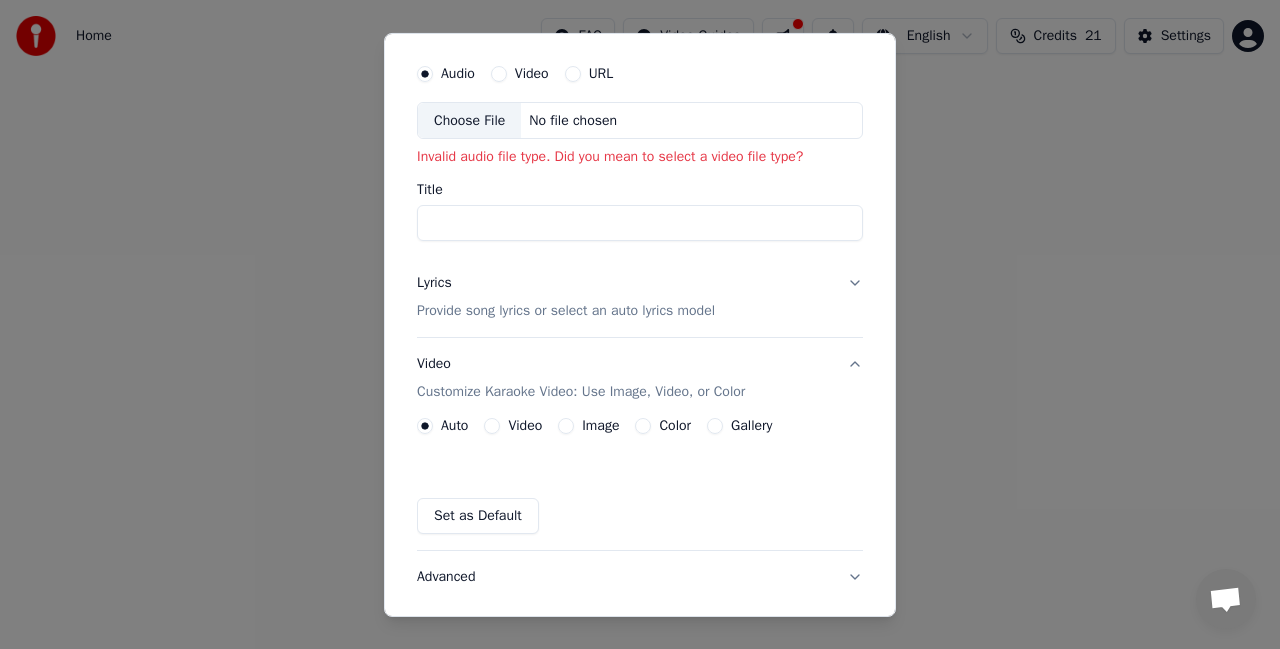 scroll, scrollTop: 24, scrollLeft: 0, axis: vertical 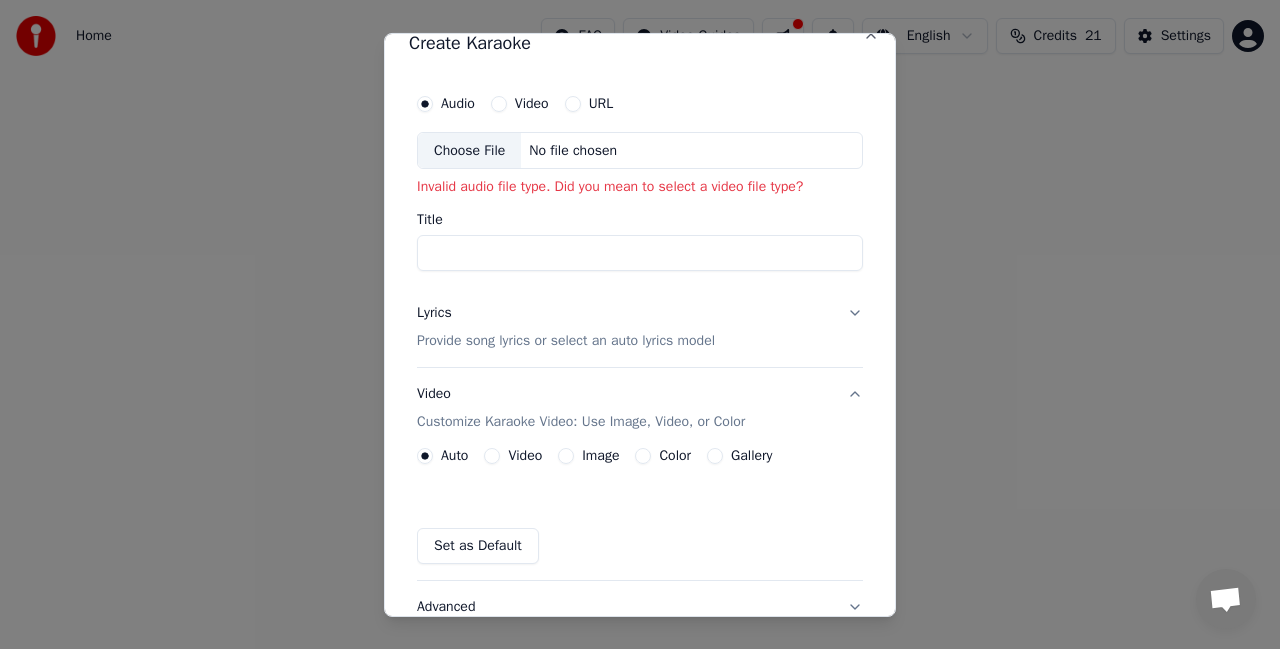 click on "Choose File" at bounding box center [469, 150] 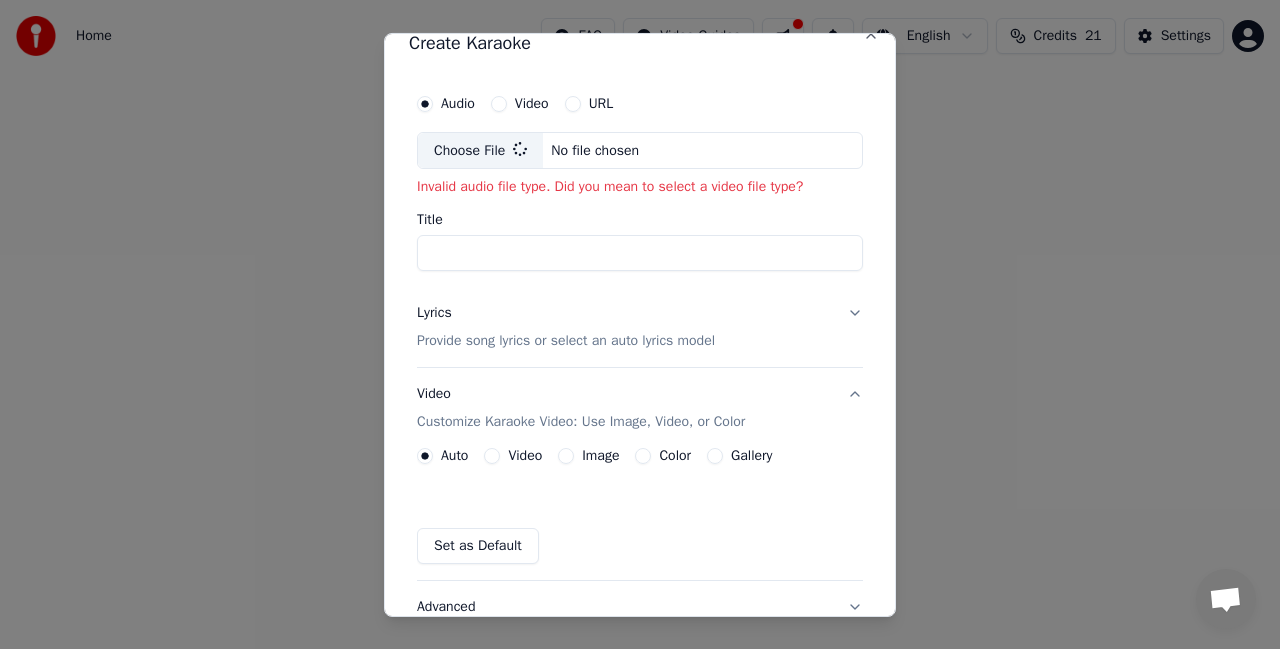 type on "**********" 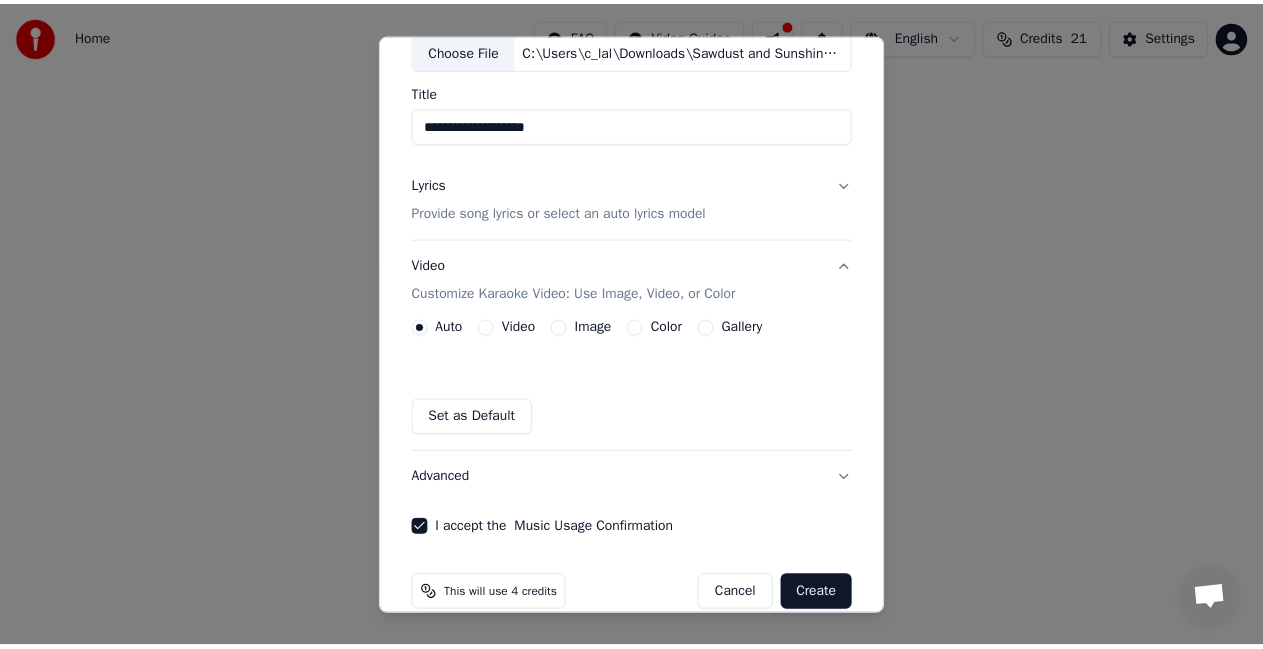 scroll, scrollTop: 153, scrollLeft: 0, axis: vertical 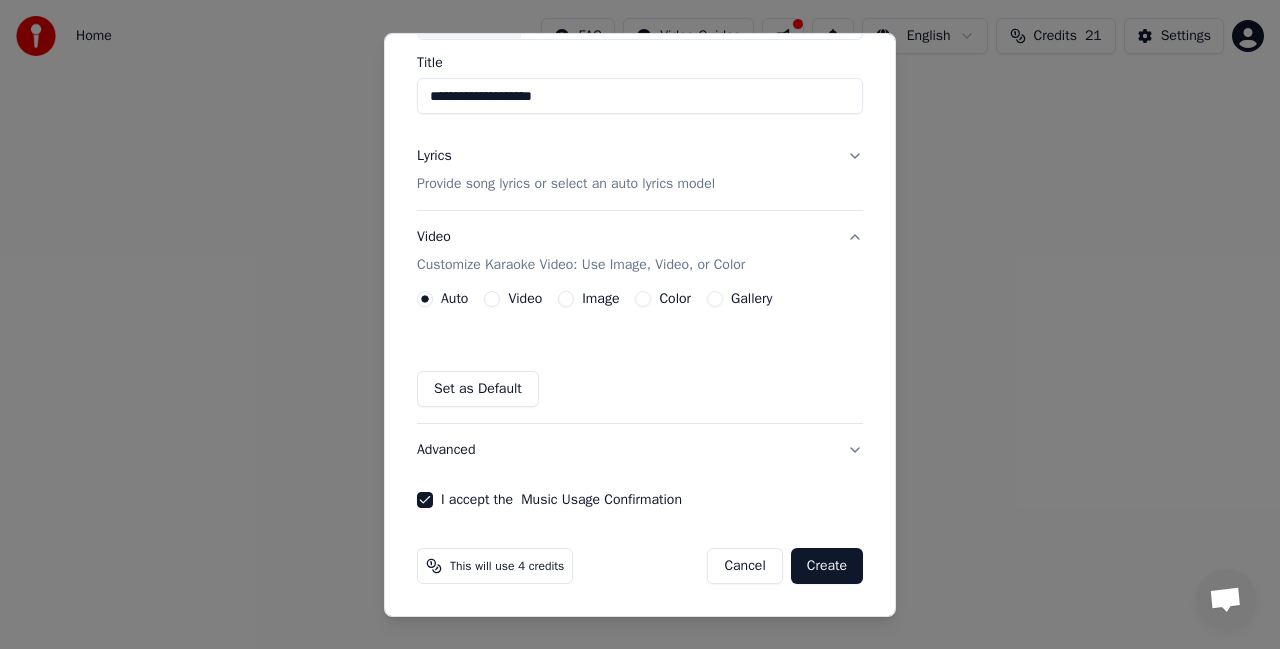click on "Create" at bounding box center (827, 566) 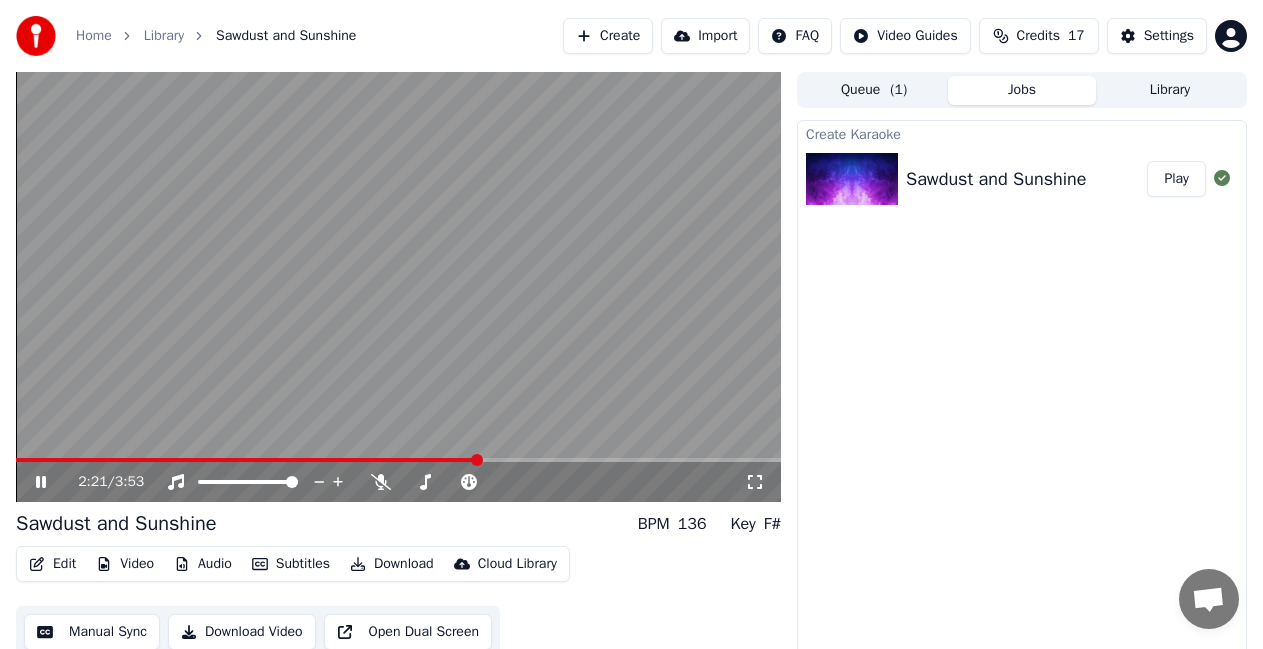 click 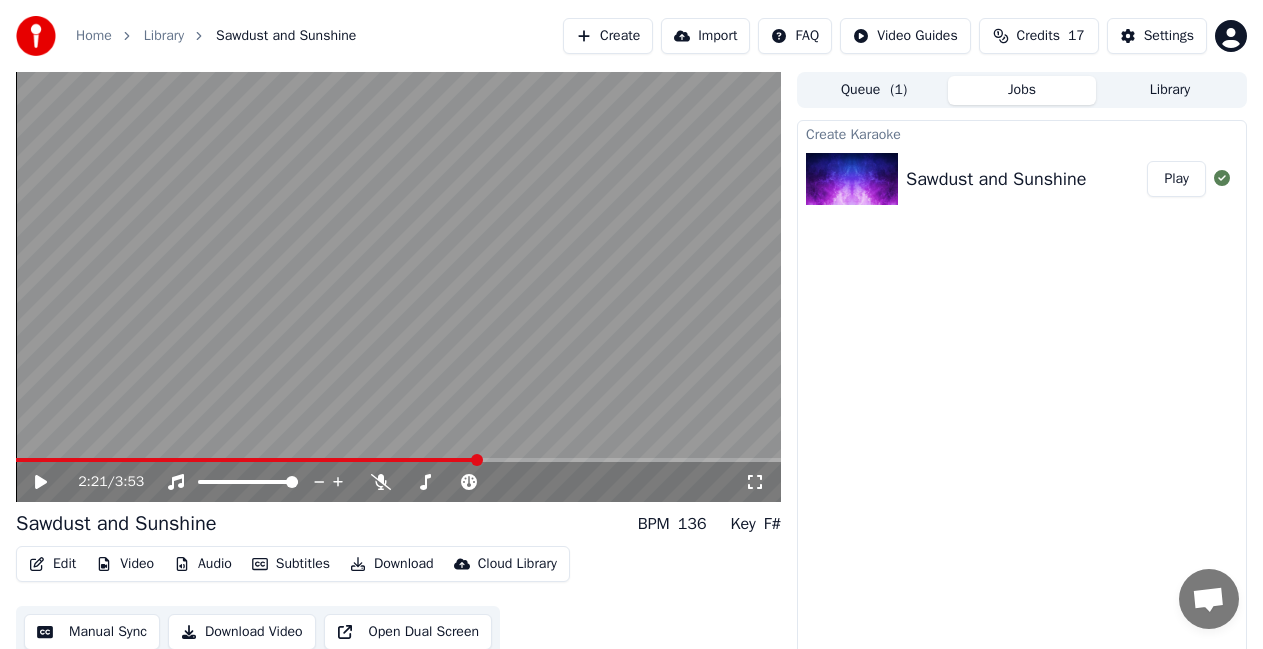 click on "Download" at bounding box center [392, 564] 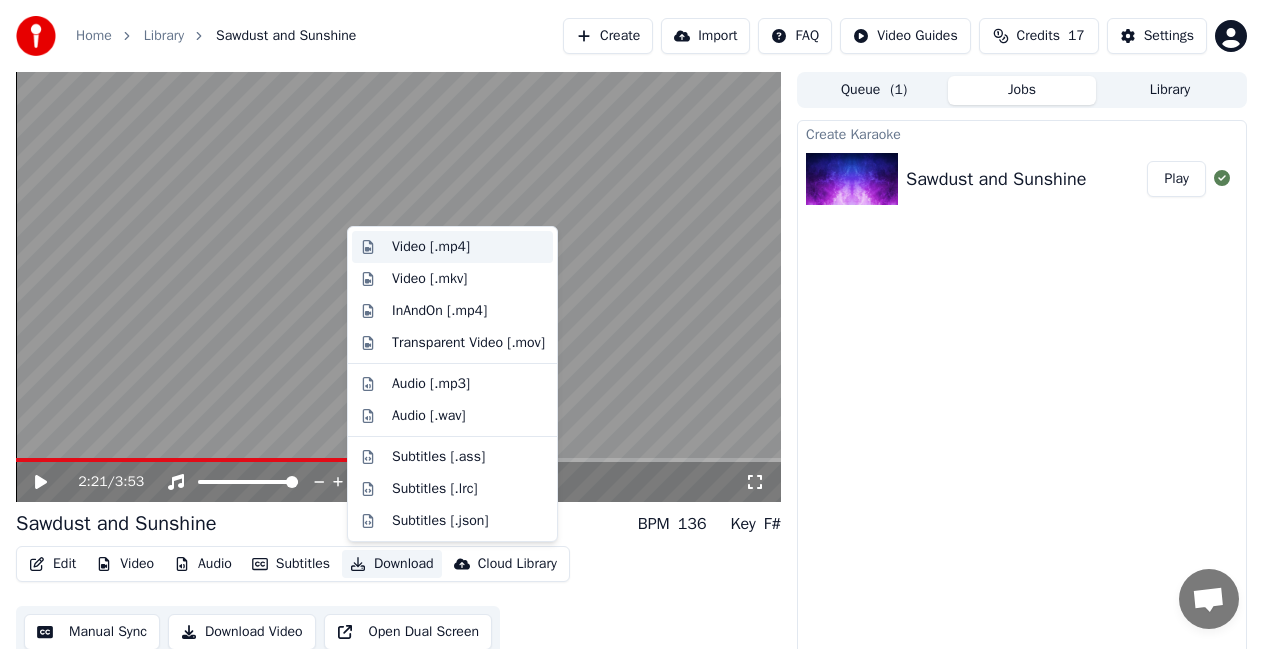 click on "Video [.mp4]" at bounding box center (431, 247) 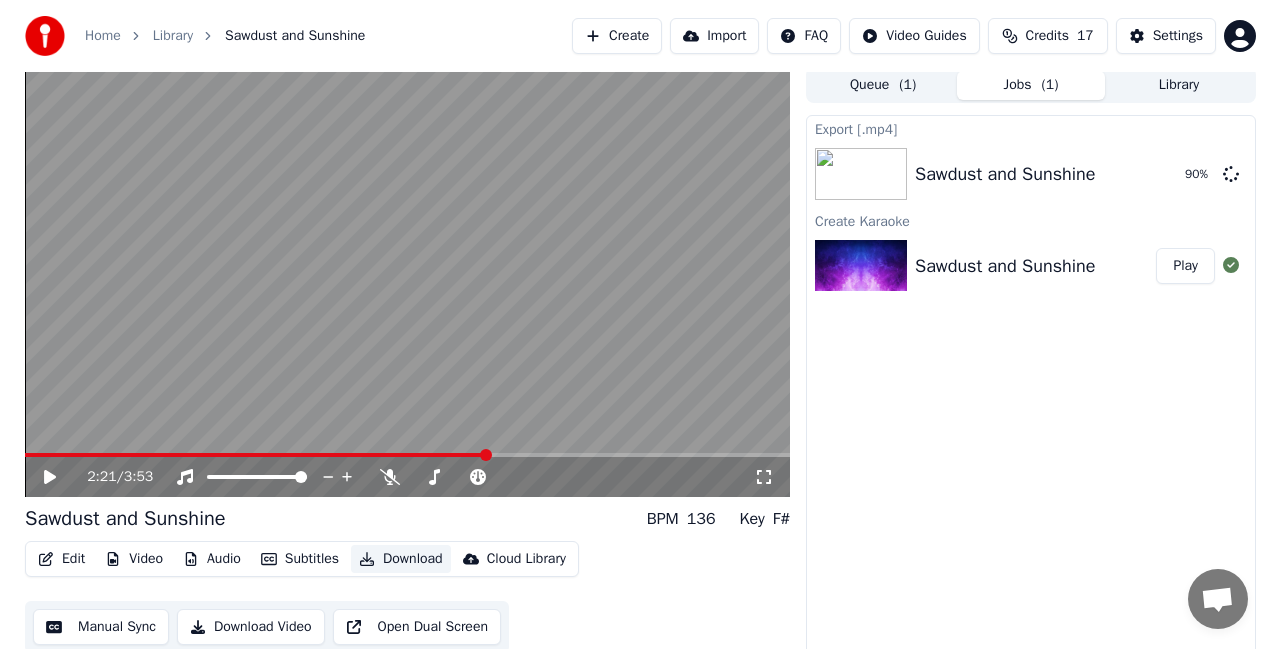scroll, scrollTop: 0, scrollLeft: 0, axis: both 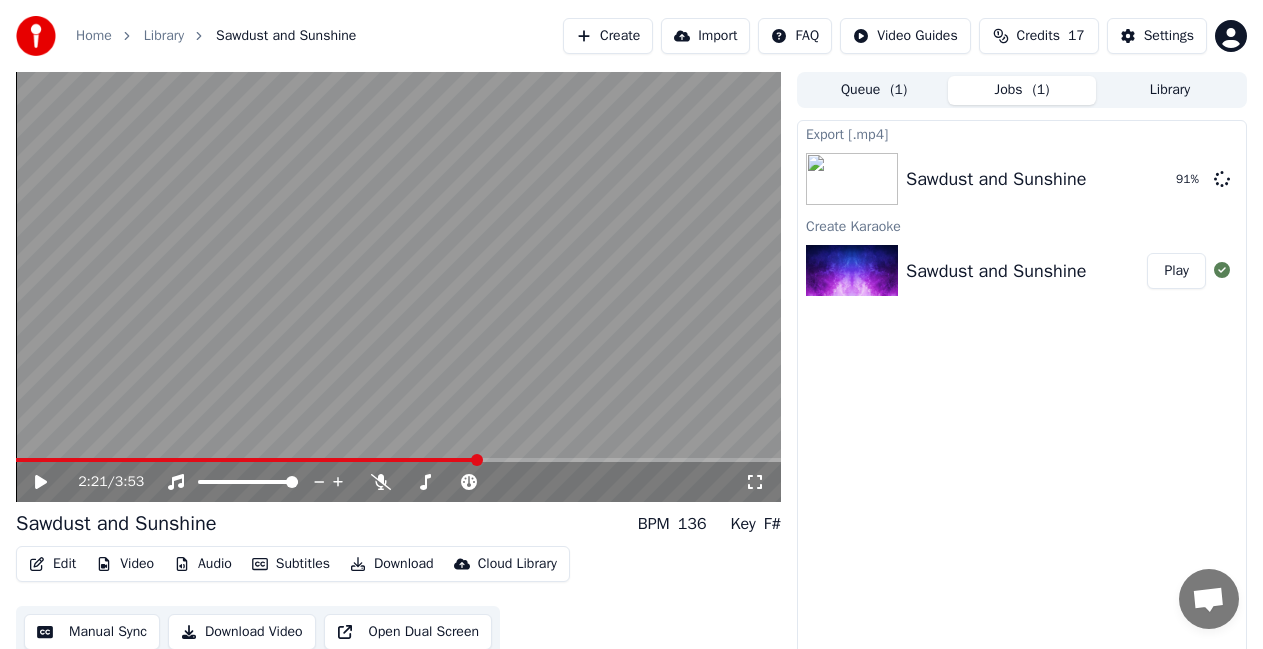 click on "Library" at bounding box center (1170, 90) 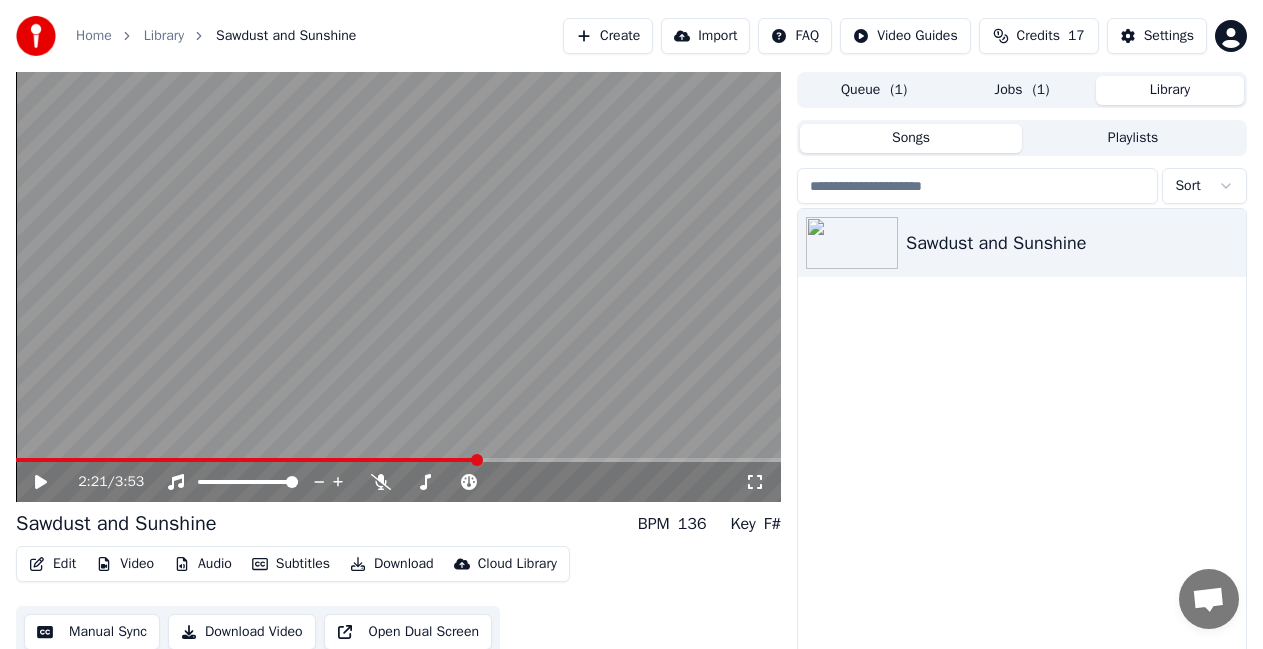 click on "Jobs ( 1 )" at bounding box center [1022, 90] 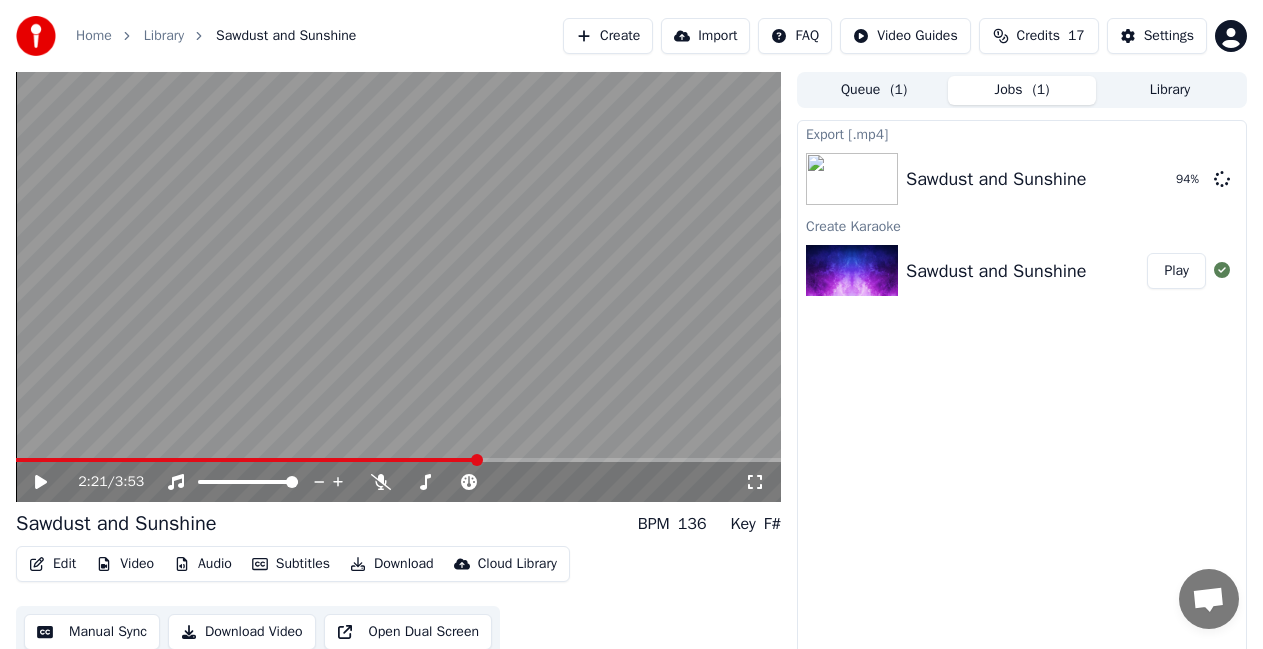 click on "Queue ( 1 )" at bounding box center (874, 90) 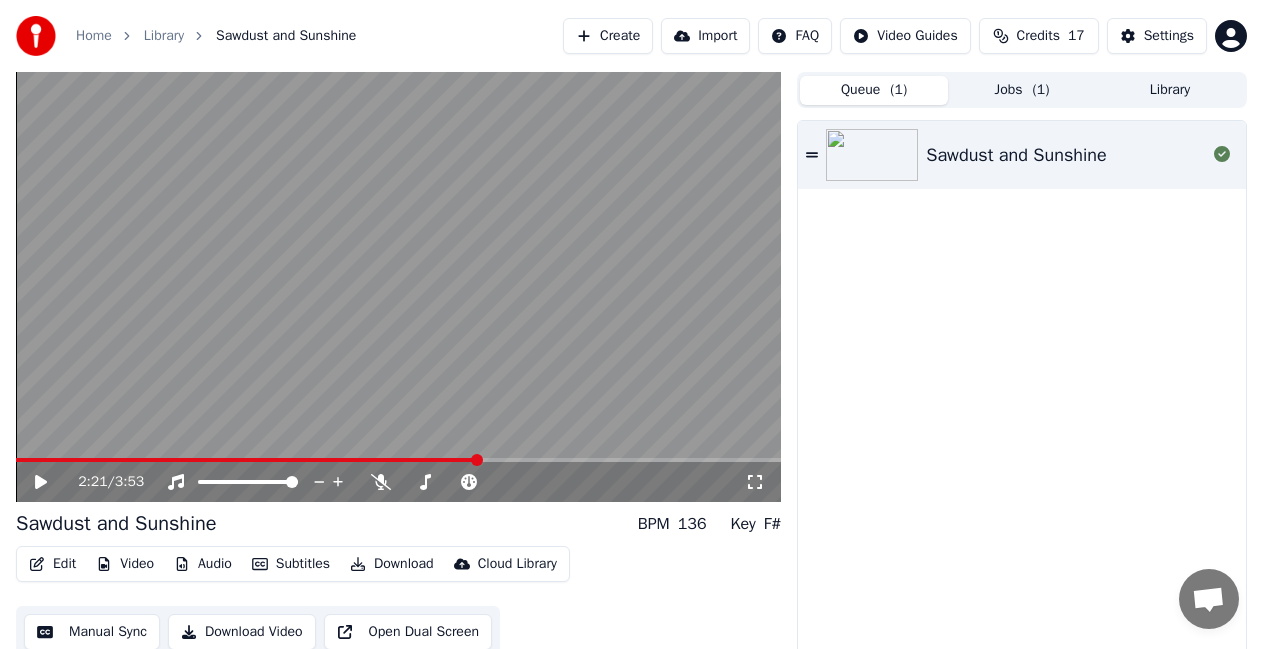click on "Jobs ( 1 )" at bounding box center (1022, 90) 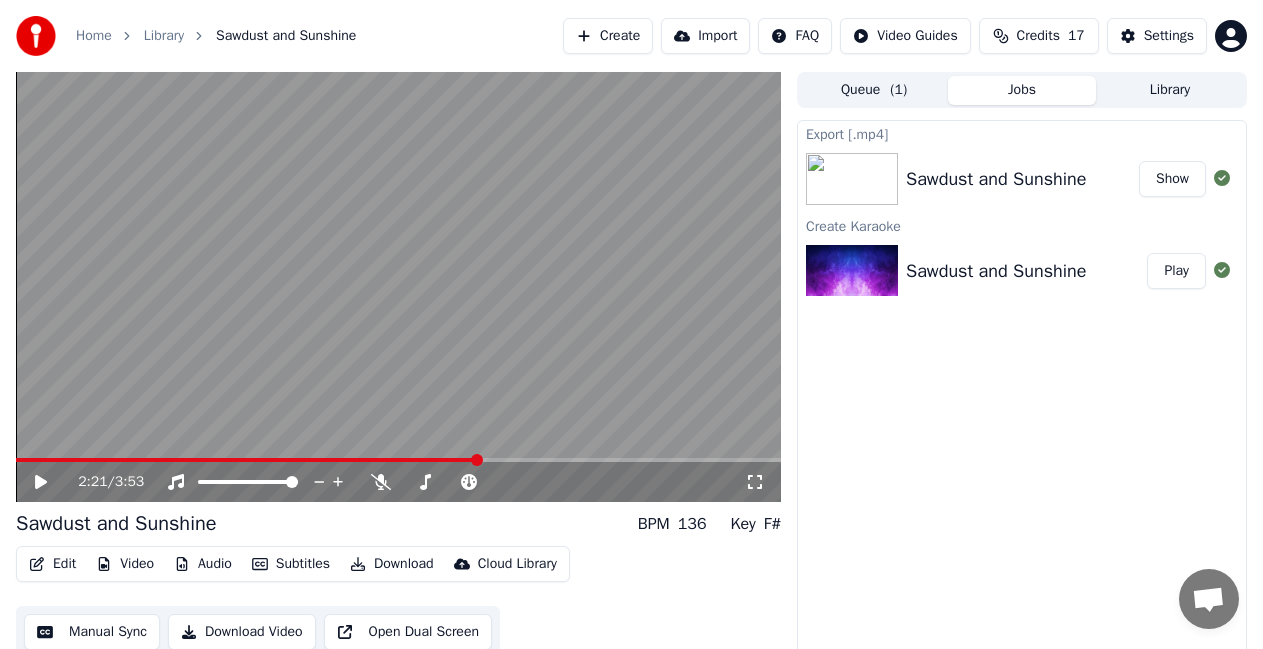 click on "Show" at bounding box center (1172, 179) 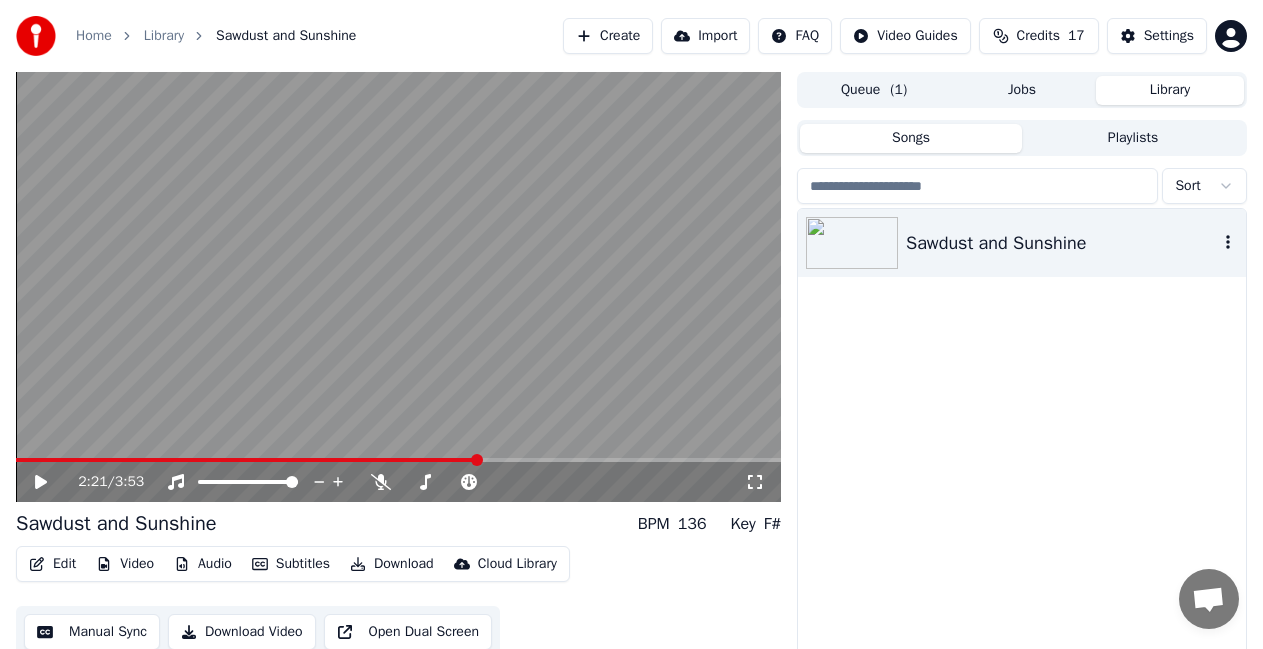 click 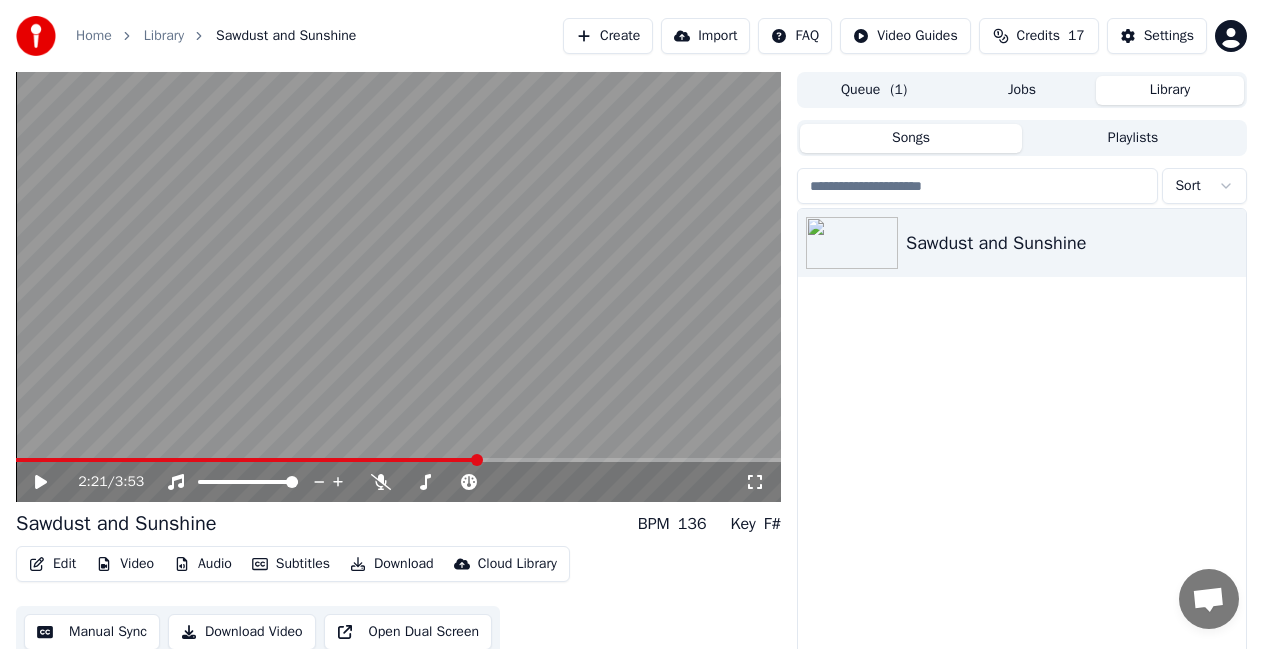 click on "Sawdust and Sunshine" at bounding box center (1022, 451) 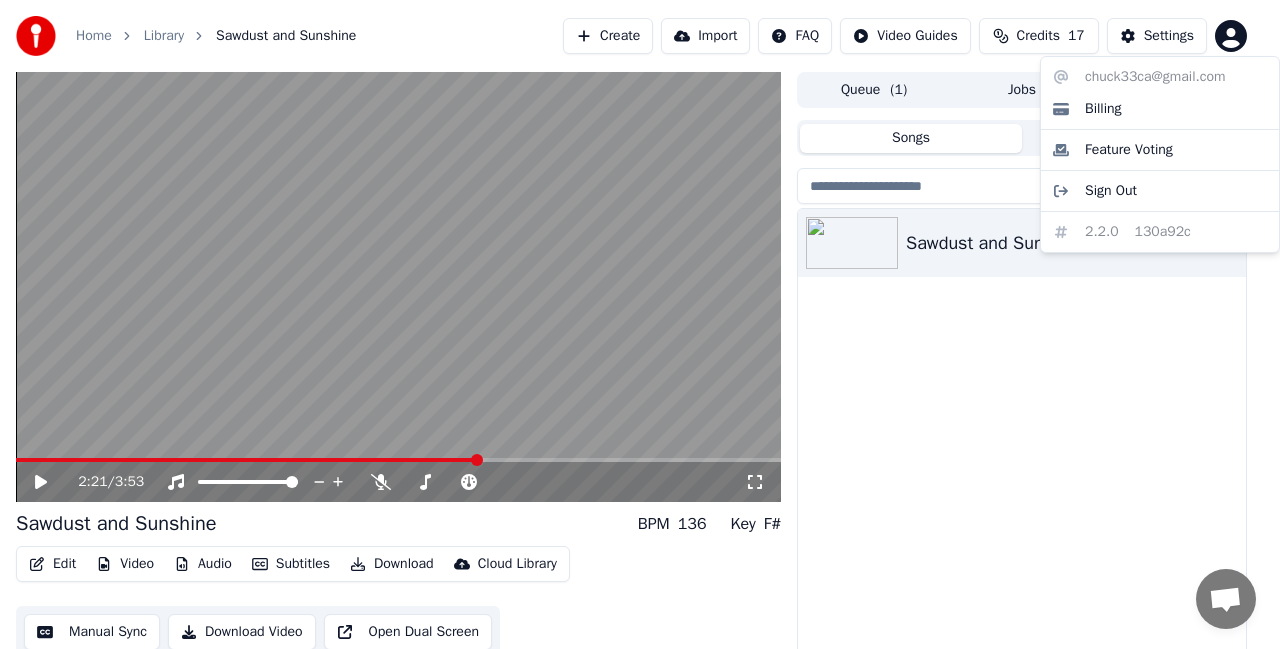 click on "Home Library Sawdust and Sunshine Create Import FAQ Video Guides Credits 17 Settings 2:21  /  3:53 Sawdust and Sunshine BPM 136 Key F# Edit Video Audio Subtitles Download Cloud Library Manual Sync Download Video Open Dual Screen Queue ( 1 ) Jobs Library Songs Playlists Sort Sawdust and Sunshine chuck33ca@gmail.com Billing Feature Voting Sign Out 2.2.0 130a92c" at bounding box center [640, 324] 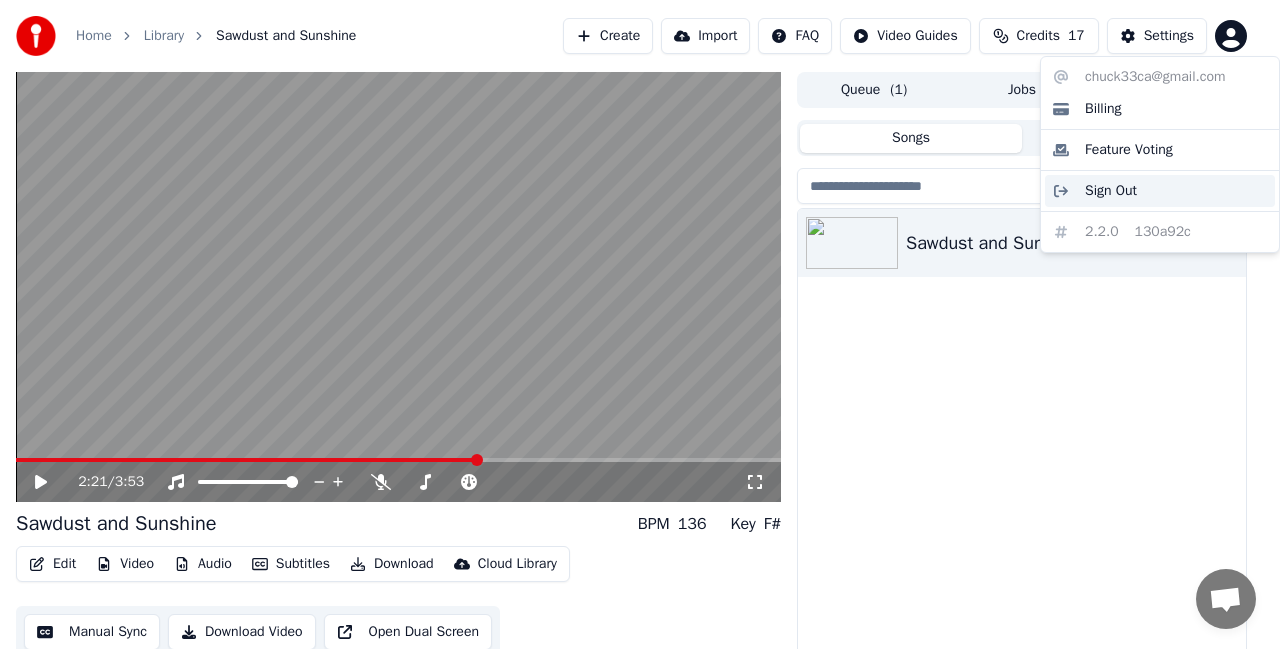 click on "Sign Out" at bounding box center [1111, 191] 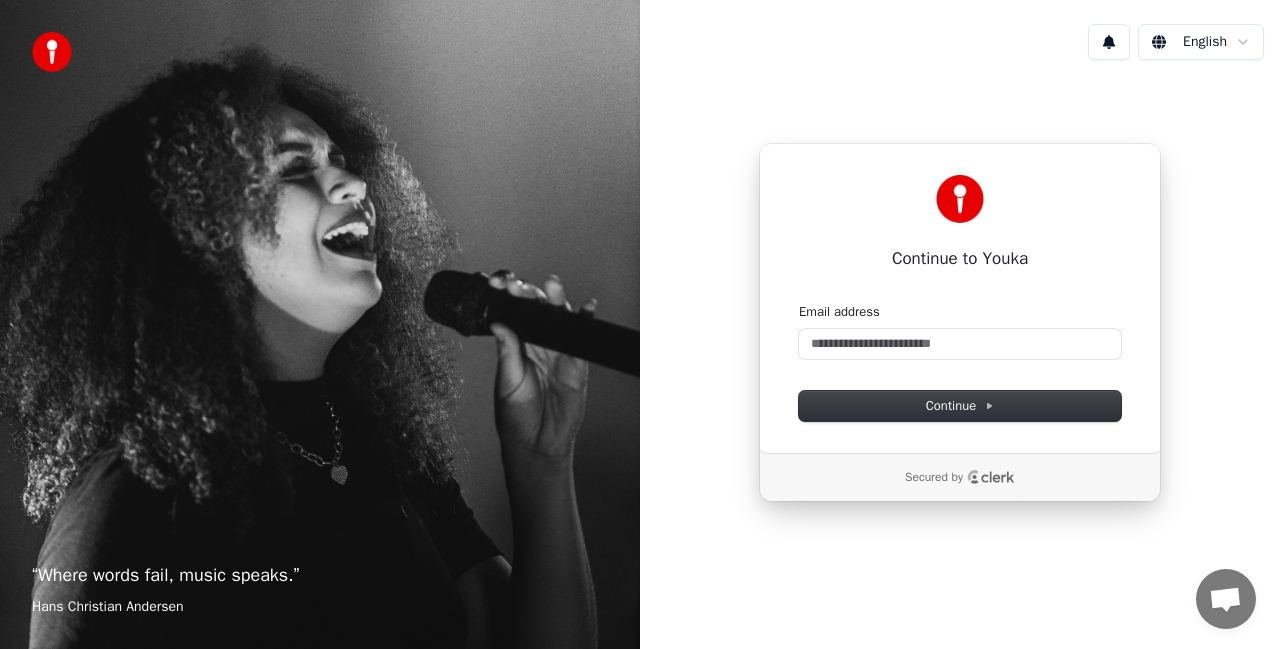 type 